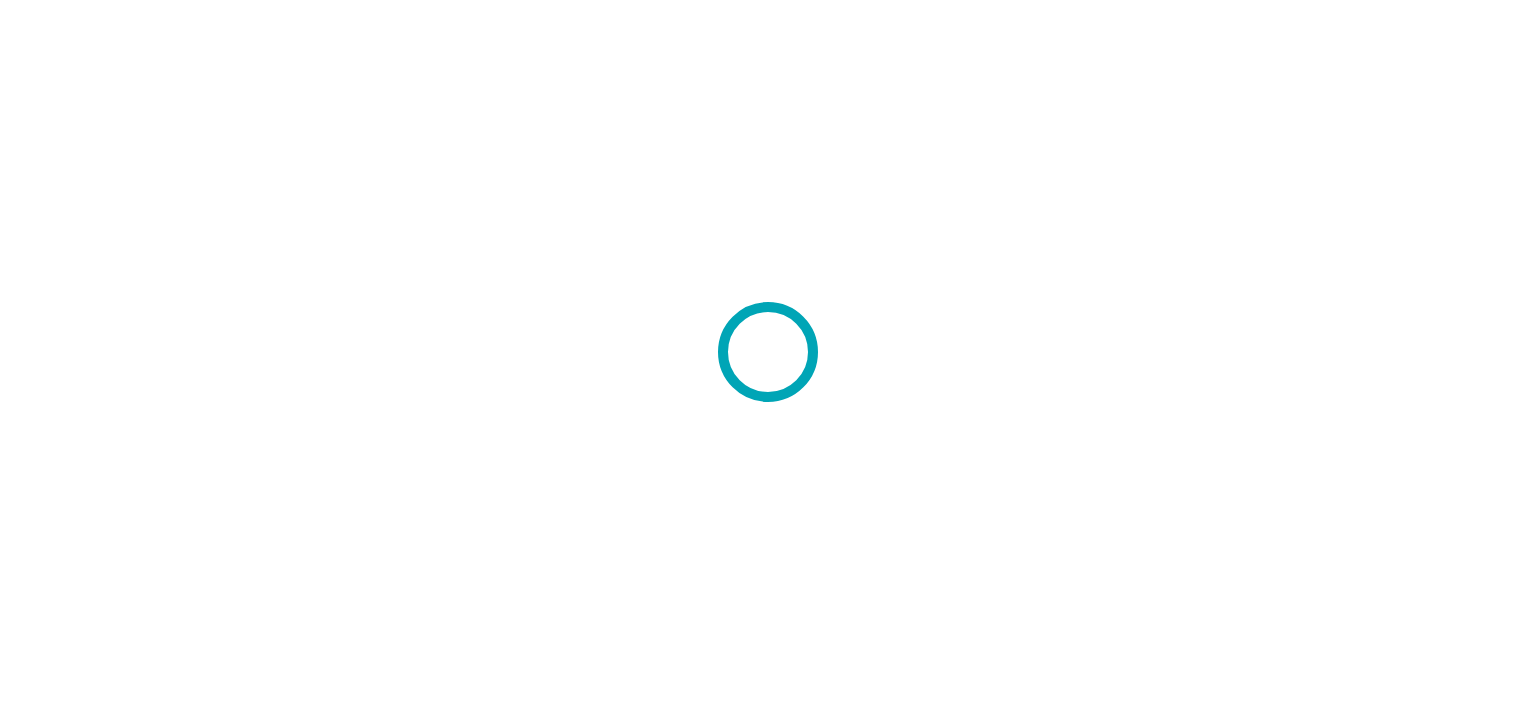 scroll, scrollTop: 0, scrollLeft: 0, axis: both 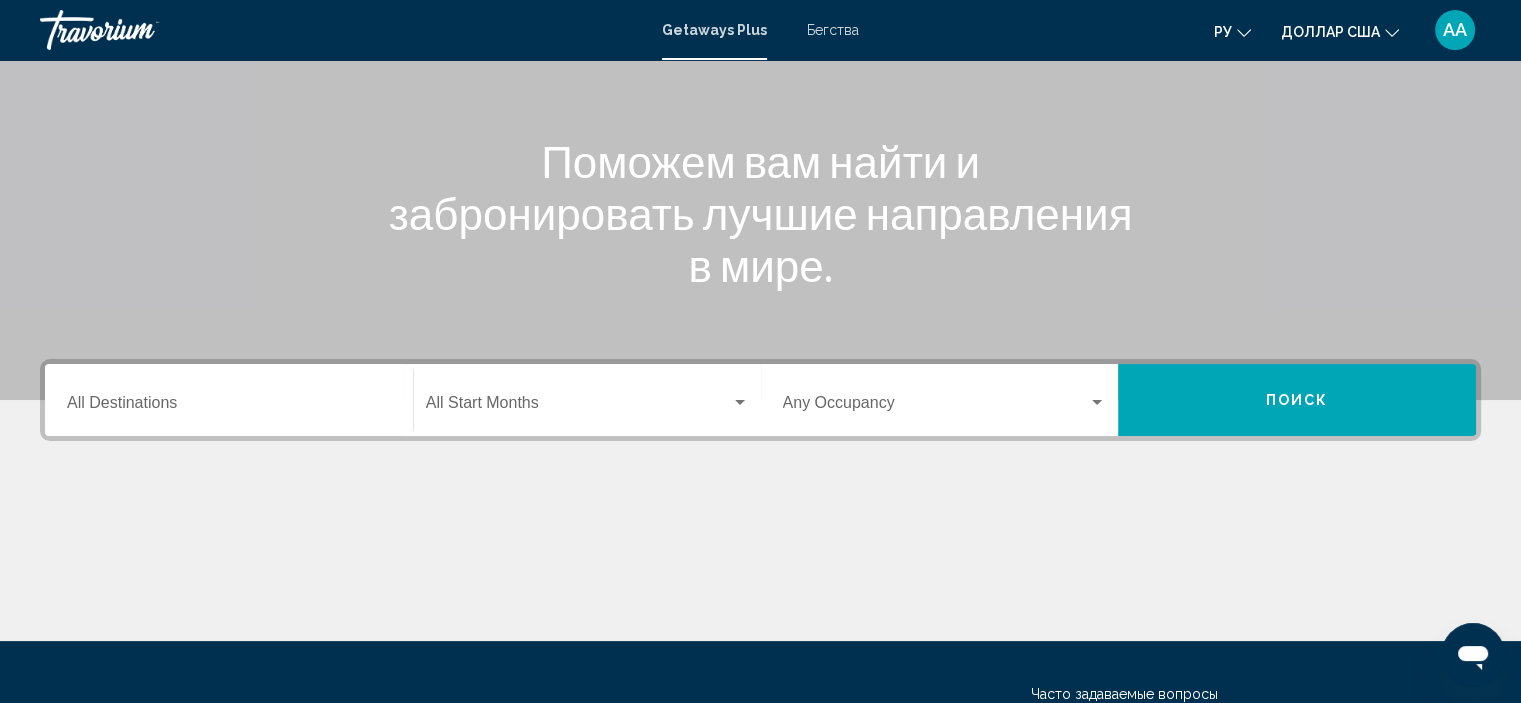 click on "Destination All Destinations" at bounding box center [229, 407] 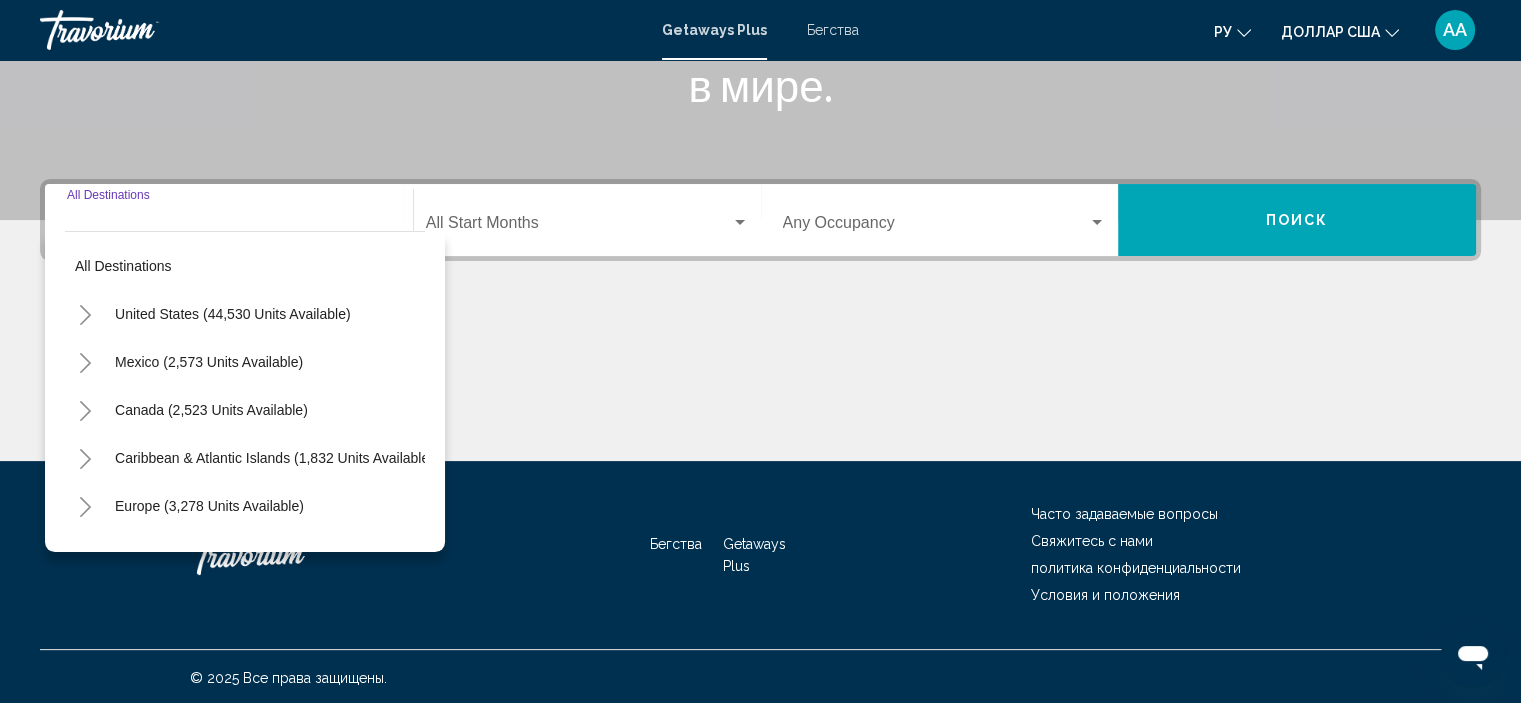 scroll, scrollTop: 382, scrollLeft: 0, axis: vertical 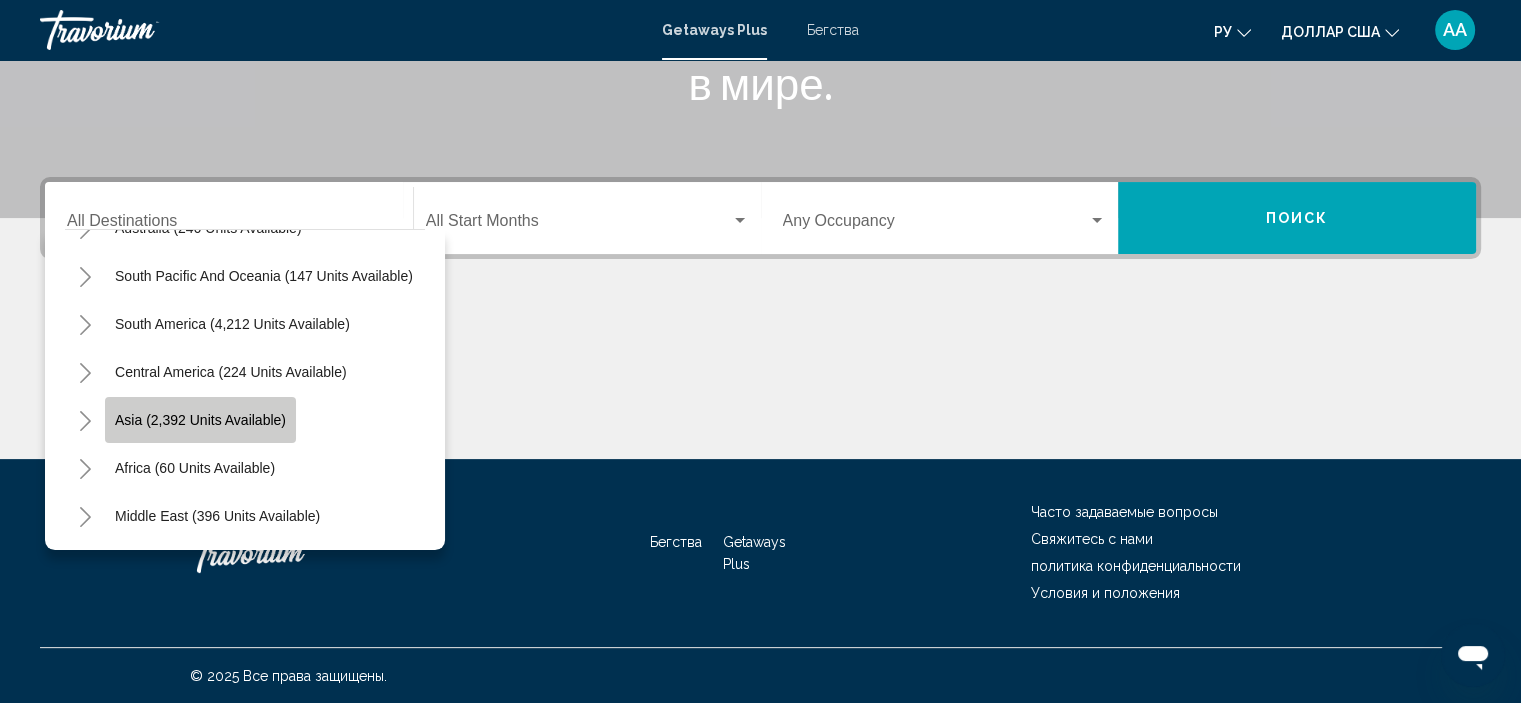 click on "Asia (2,392 units available)" 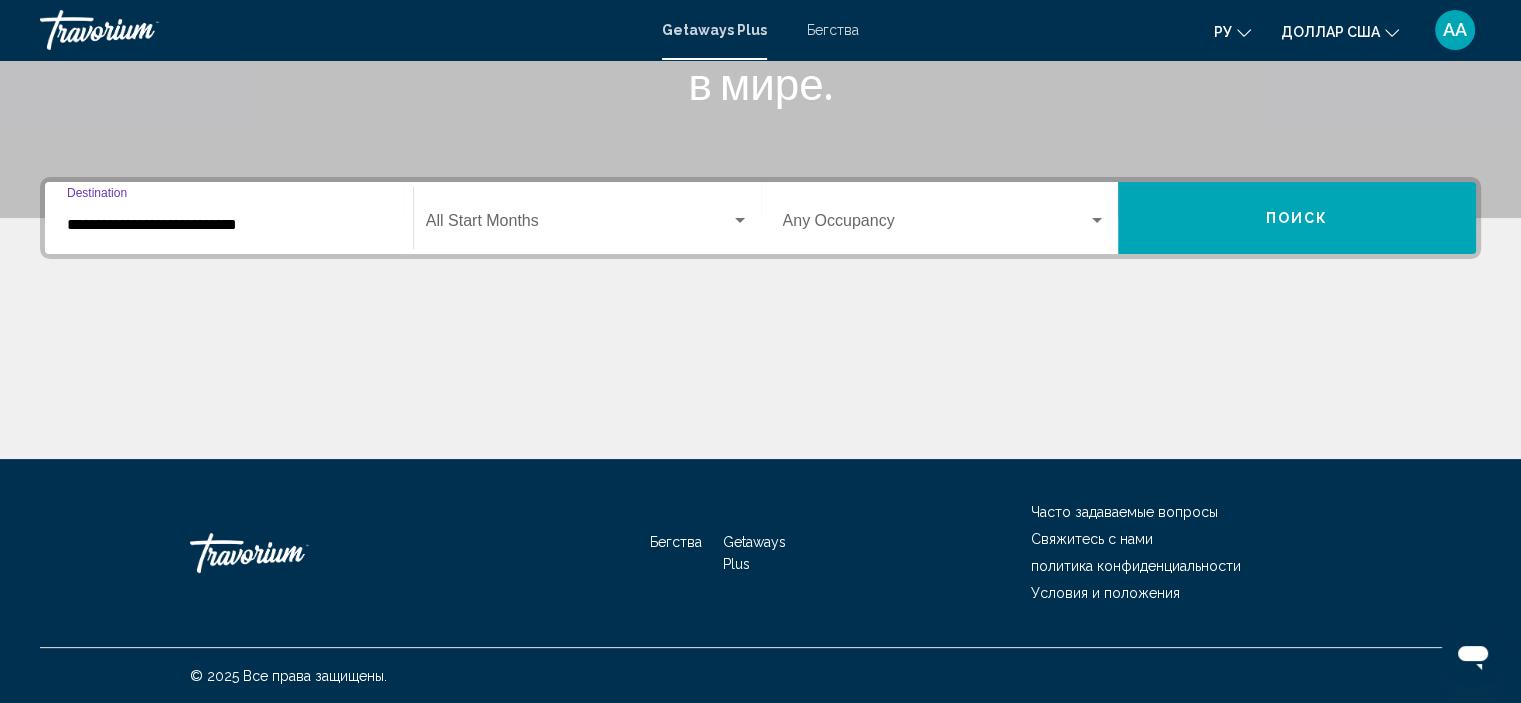click on "**********" at bounding box center (229, 225) 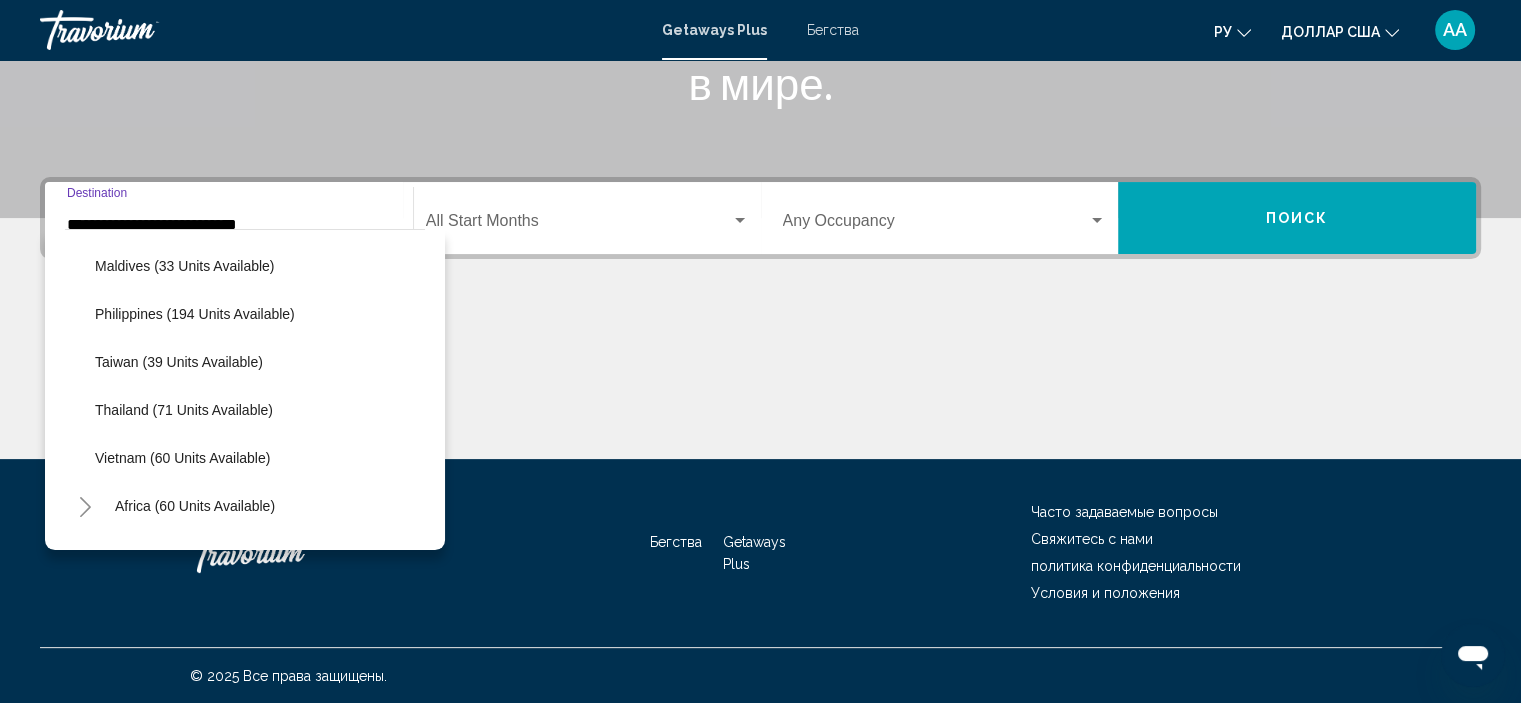 scroll, scrollTop: 819, scrollLeft: 0, axis: vertical 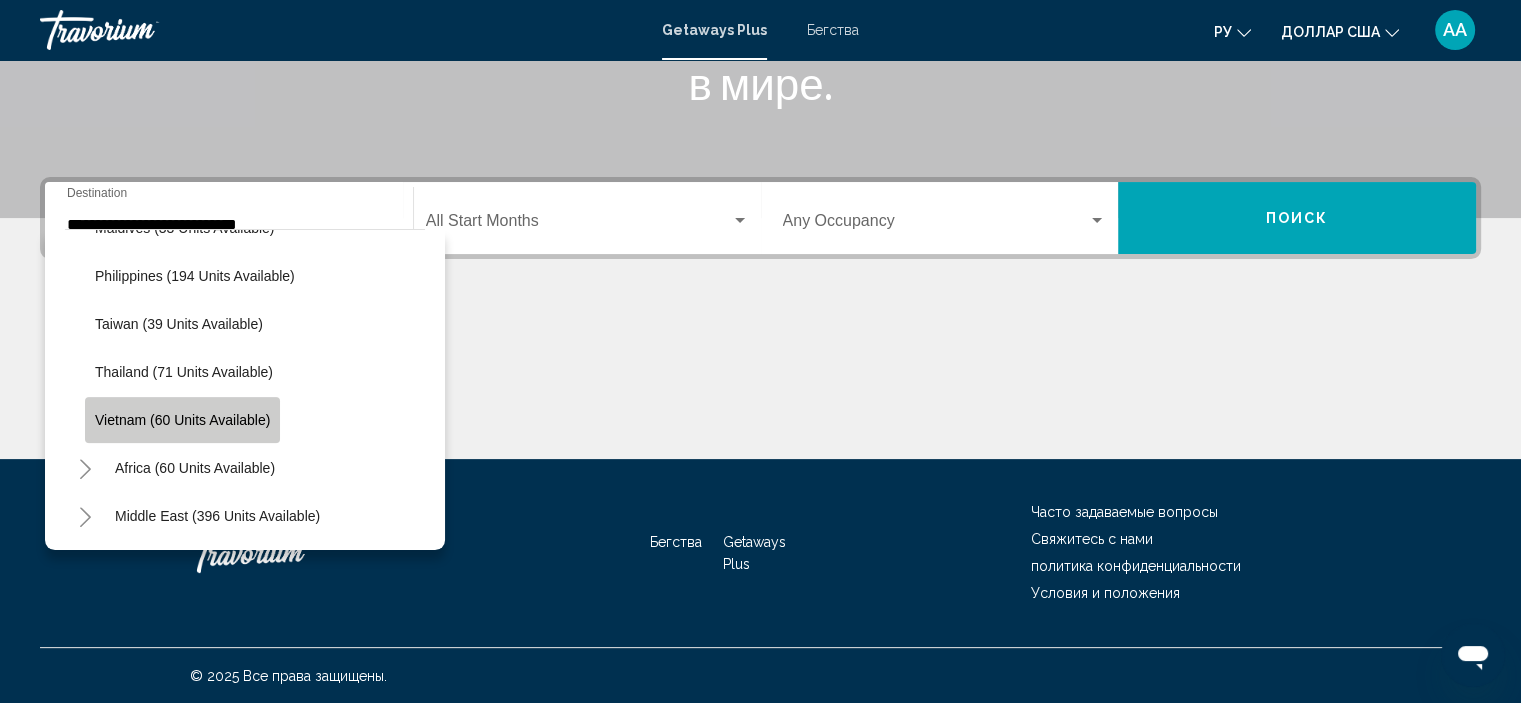 click on "Vietnam (60 units available)" 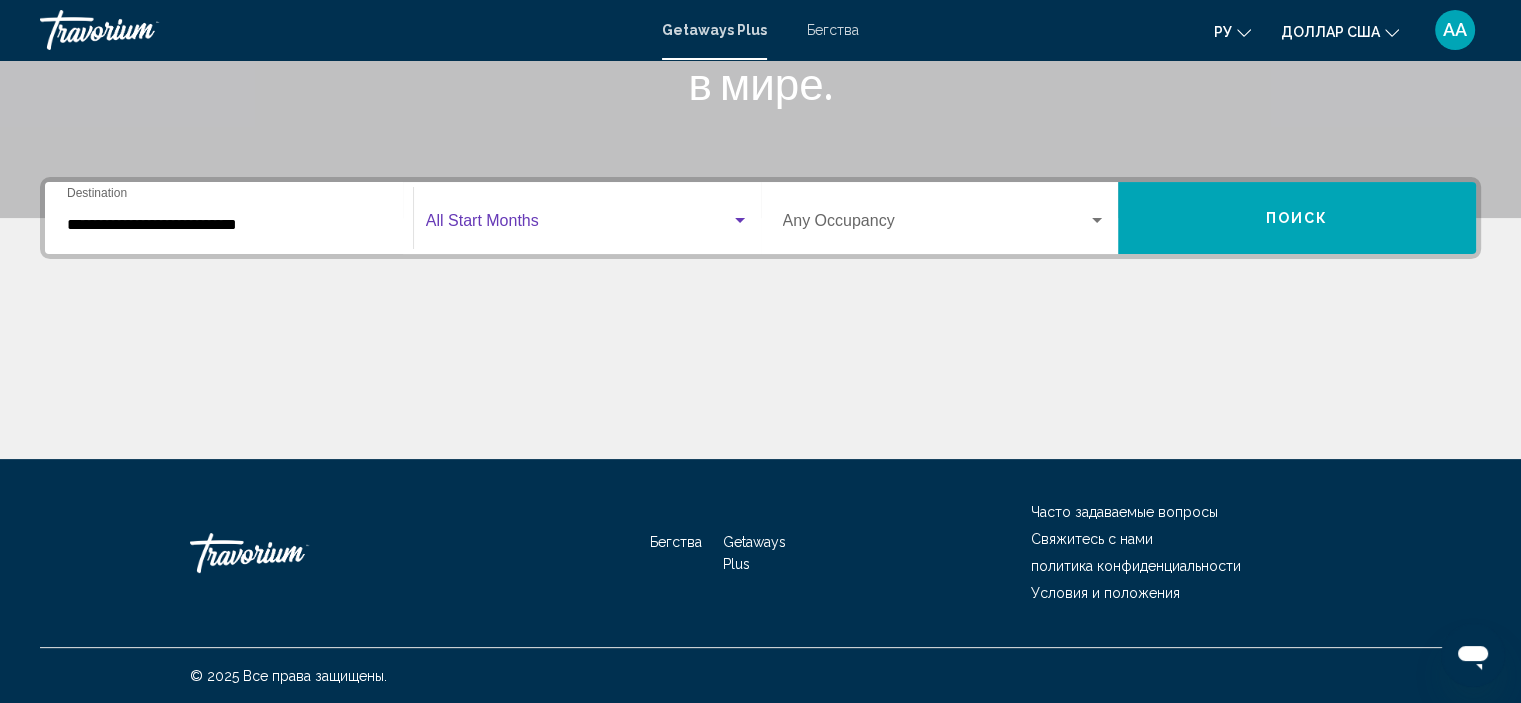 click at bounding box center (578, 225) 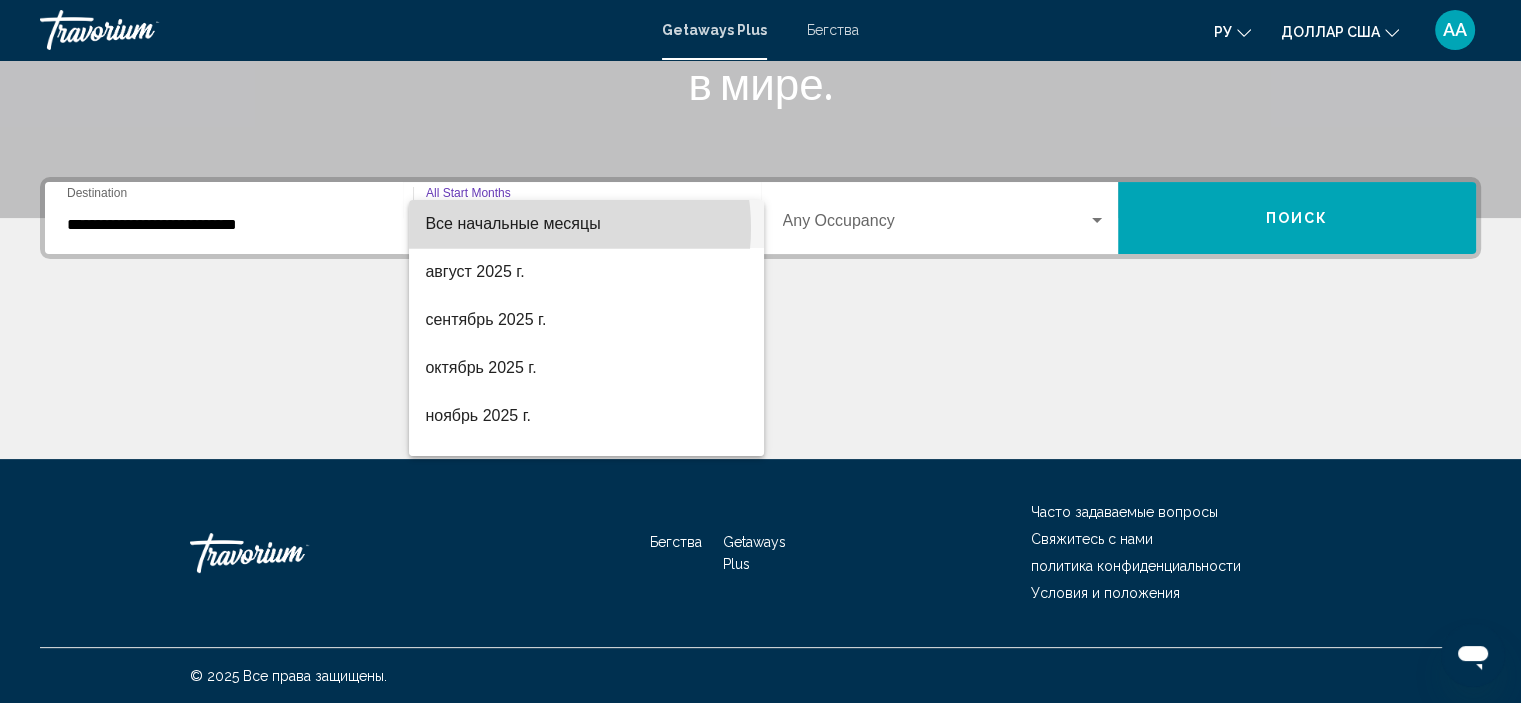 click on "Все начальные месяцы" at bounding box center [512, 223] 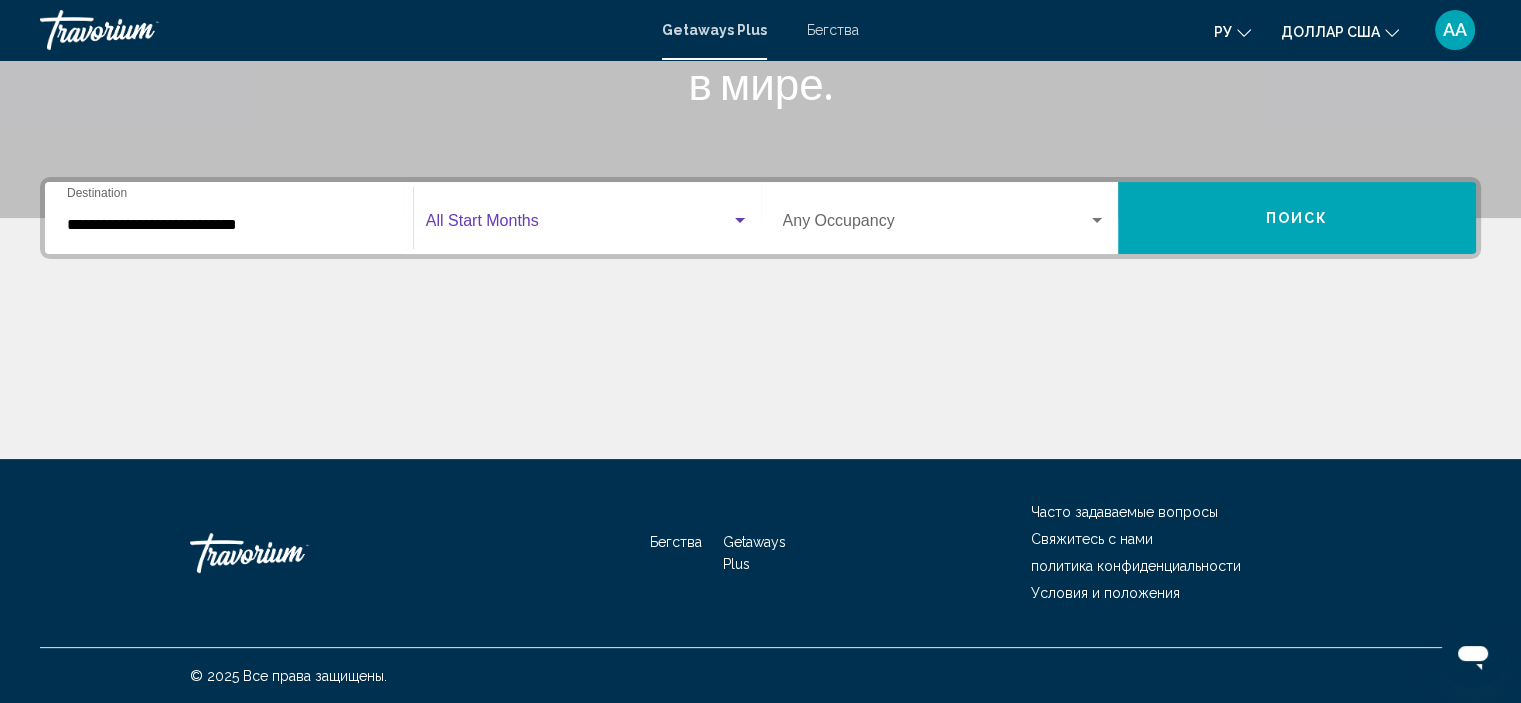 click on "Occupancy Any Occupancy" at bounding box center (945, 218) 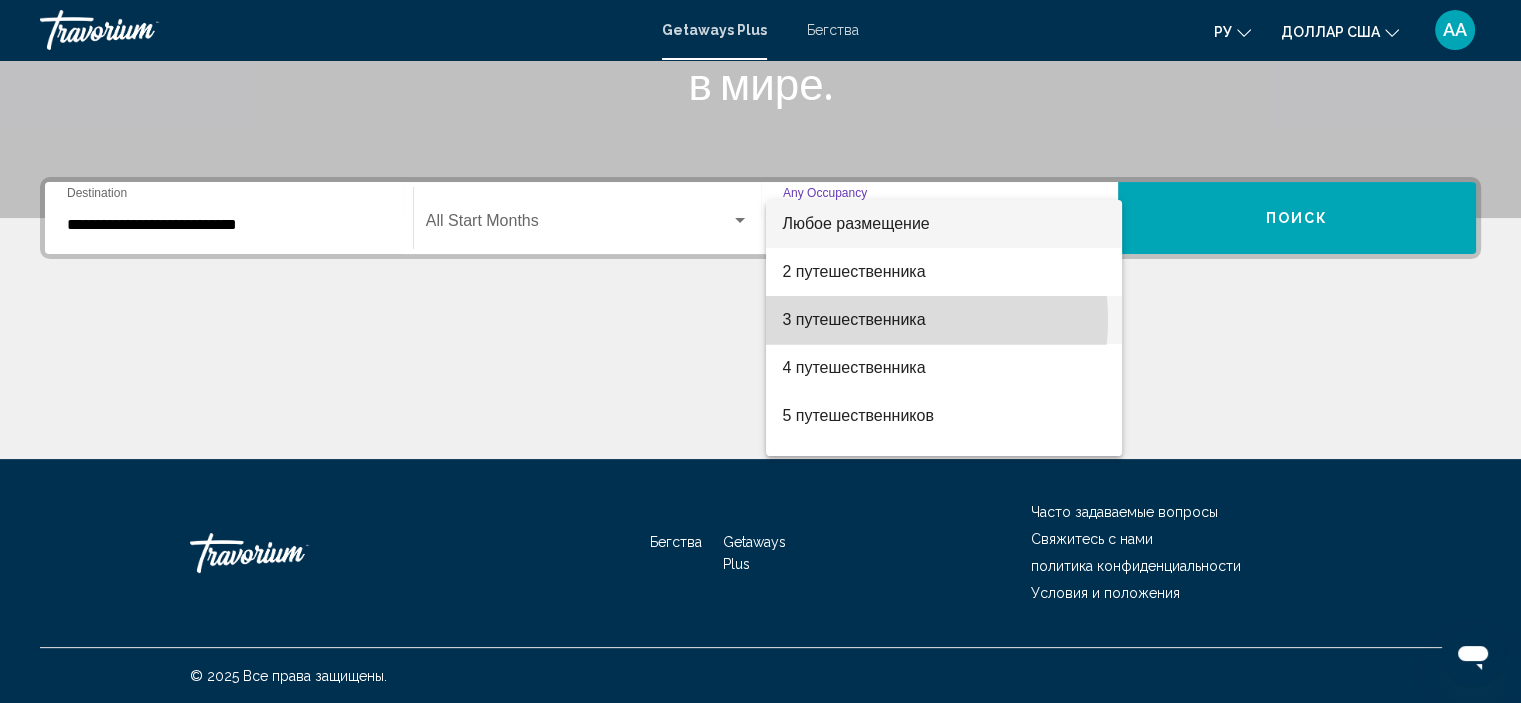 click on "3 путешественника" at bounding box center [853, 319] 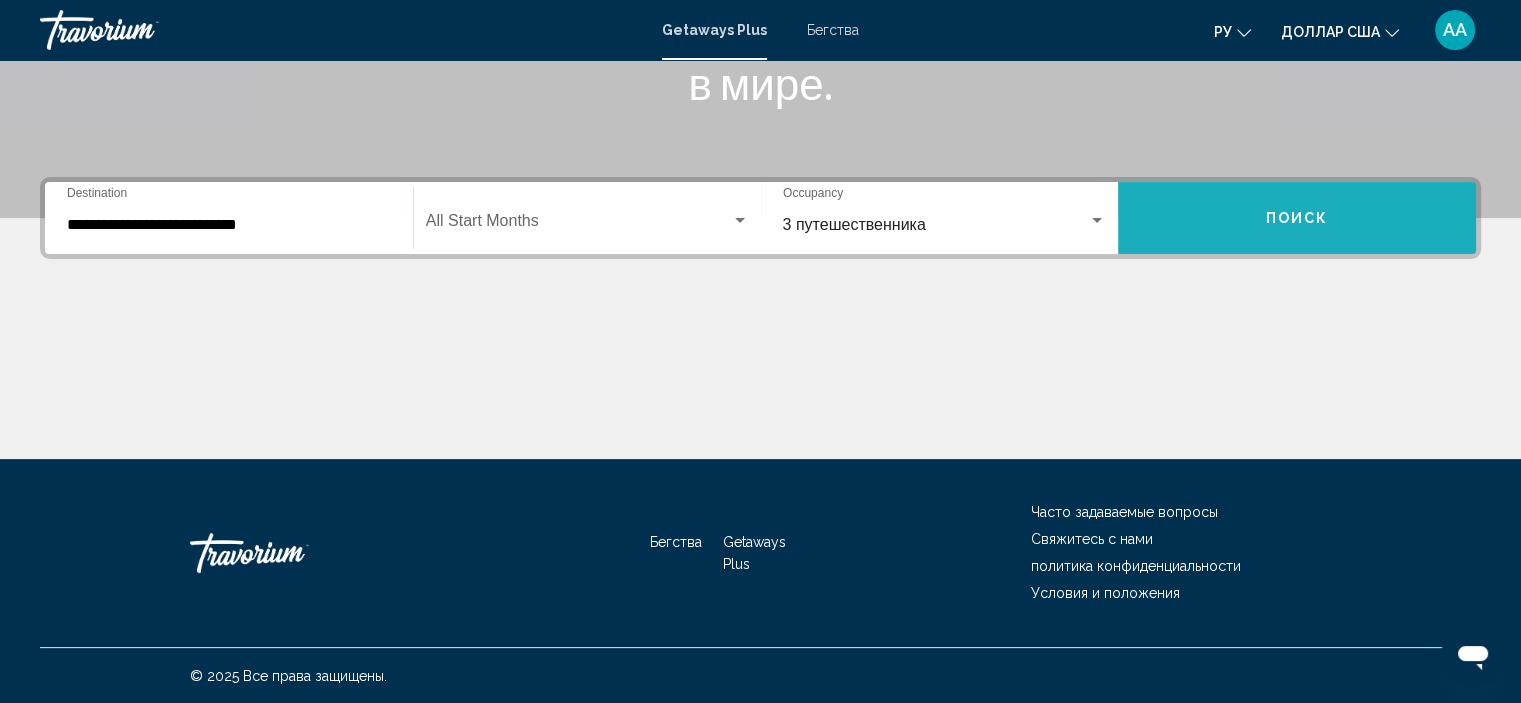 click on "Поиск" at bounding box center (1297, 218) 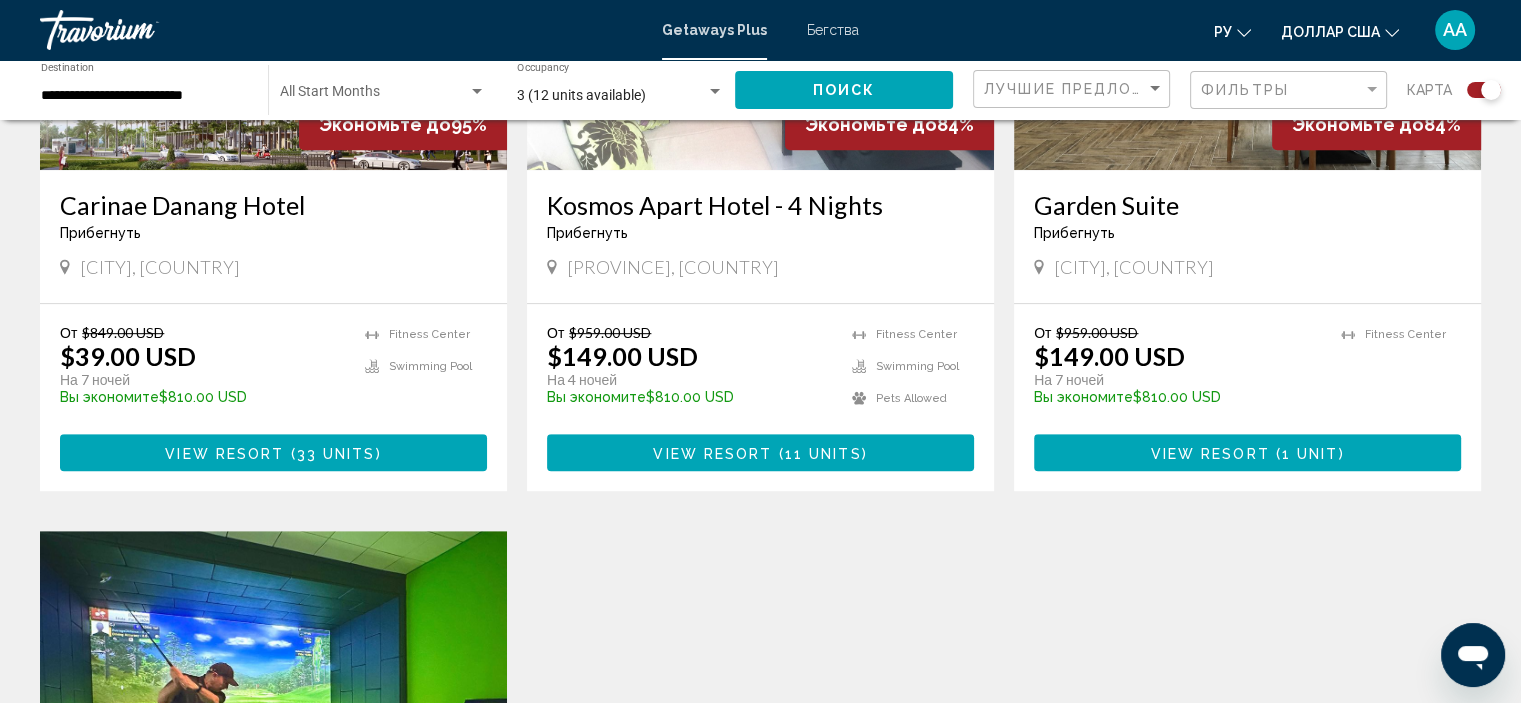scroll, scrollTop: 1200, scrollLeft: 0, axis: vertical 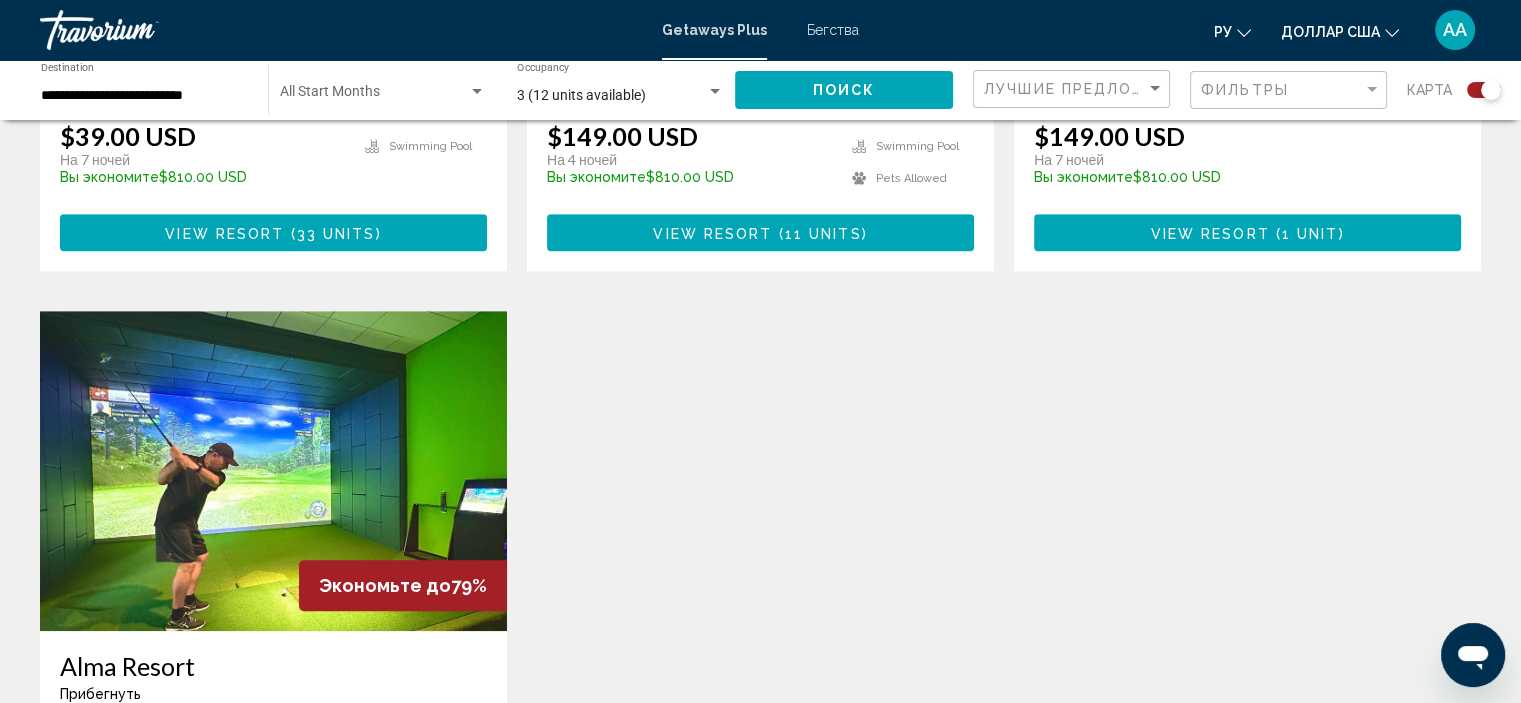 click at bounding box center [273, 471] 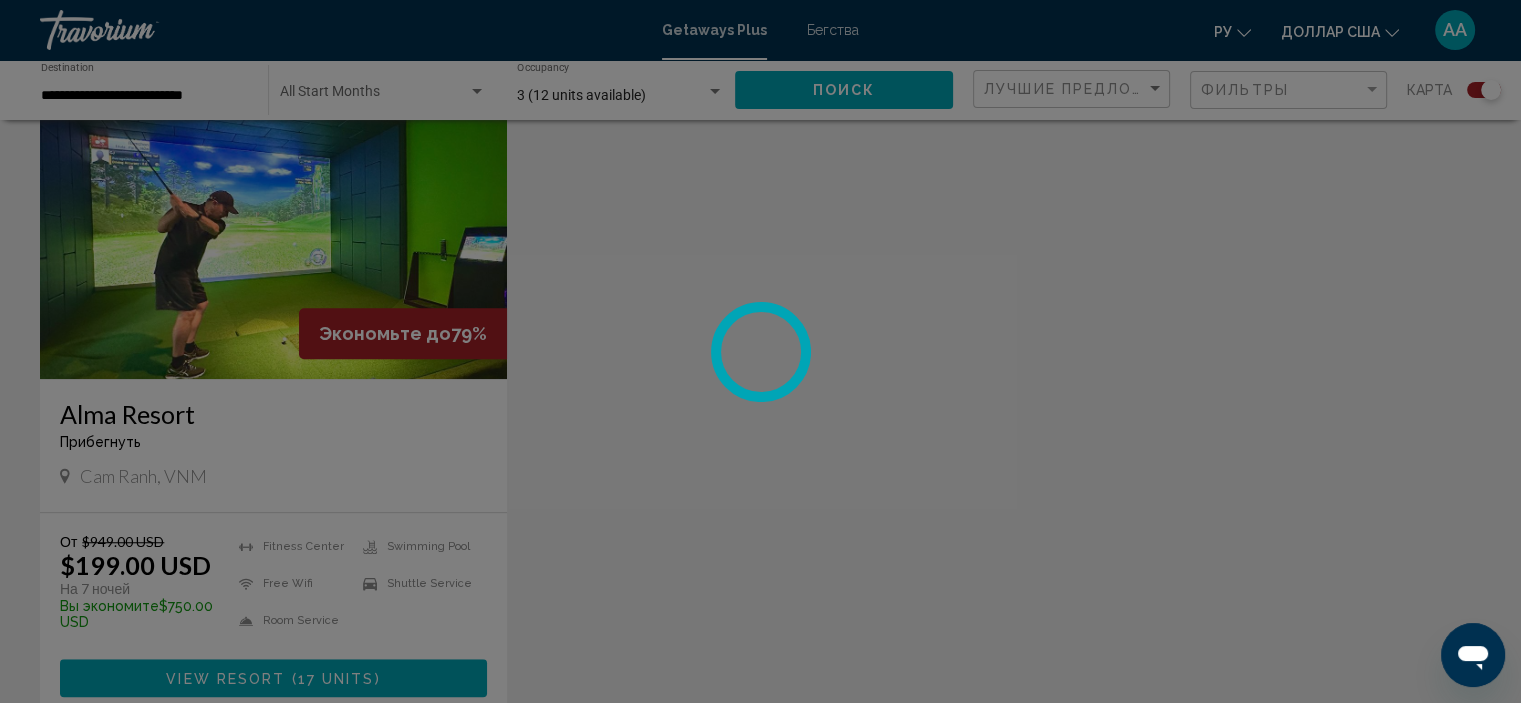 scroll, scrollTop: 1500, scrollLeft: 0, axis: vertical 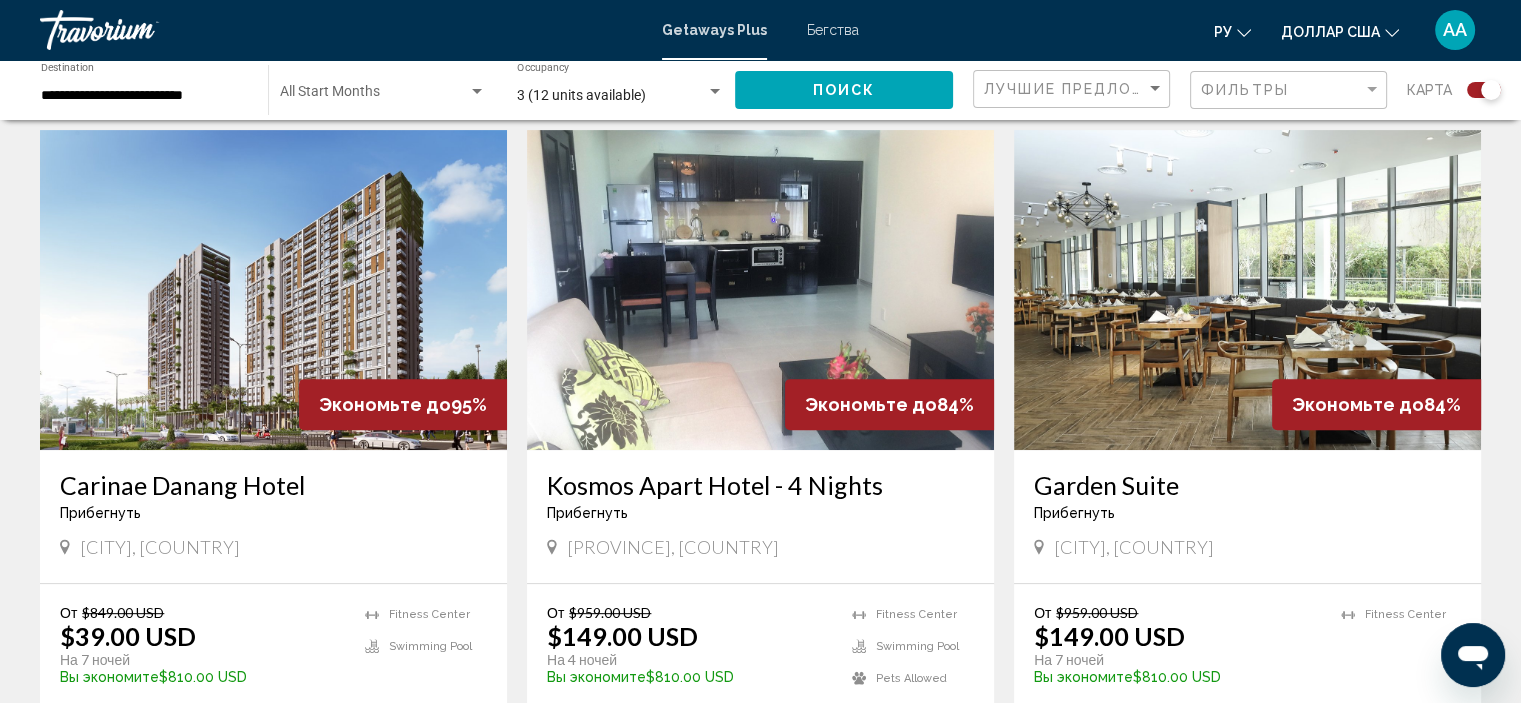 click at bounding box center (1247, 290) 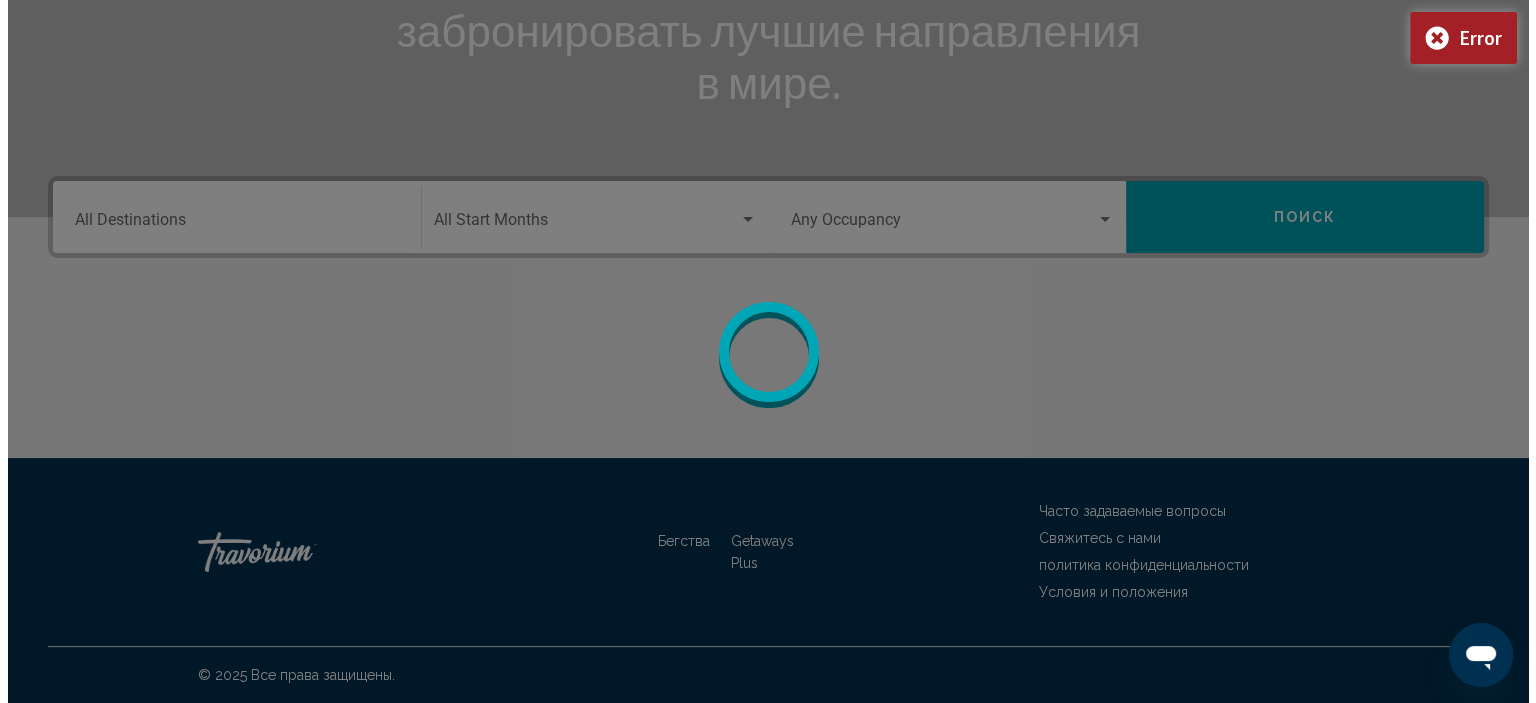 scroll, scrollTop: 0, scrollLeft: 0, axis: both 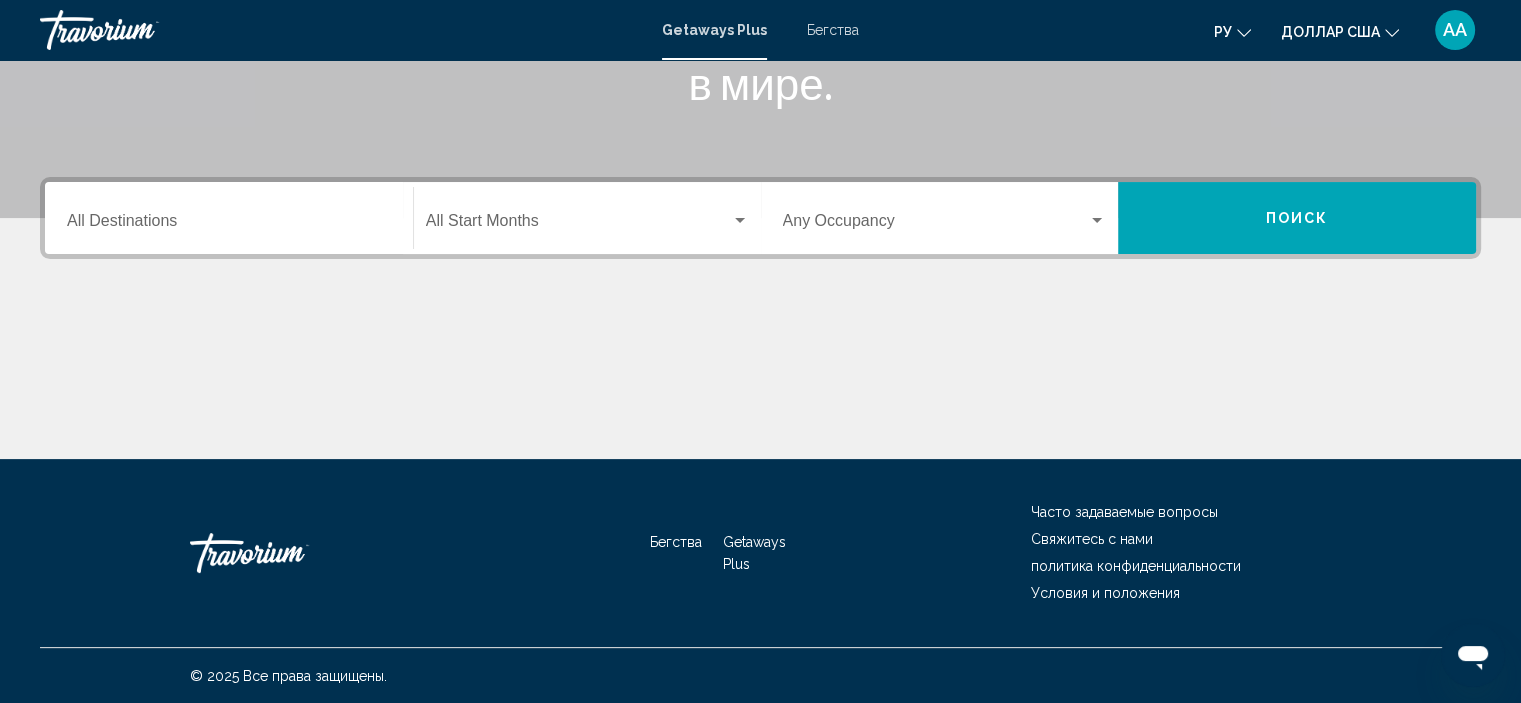 click on "Destination All Destinations" at bounding box center [229, 225] 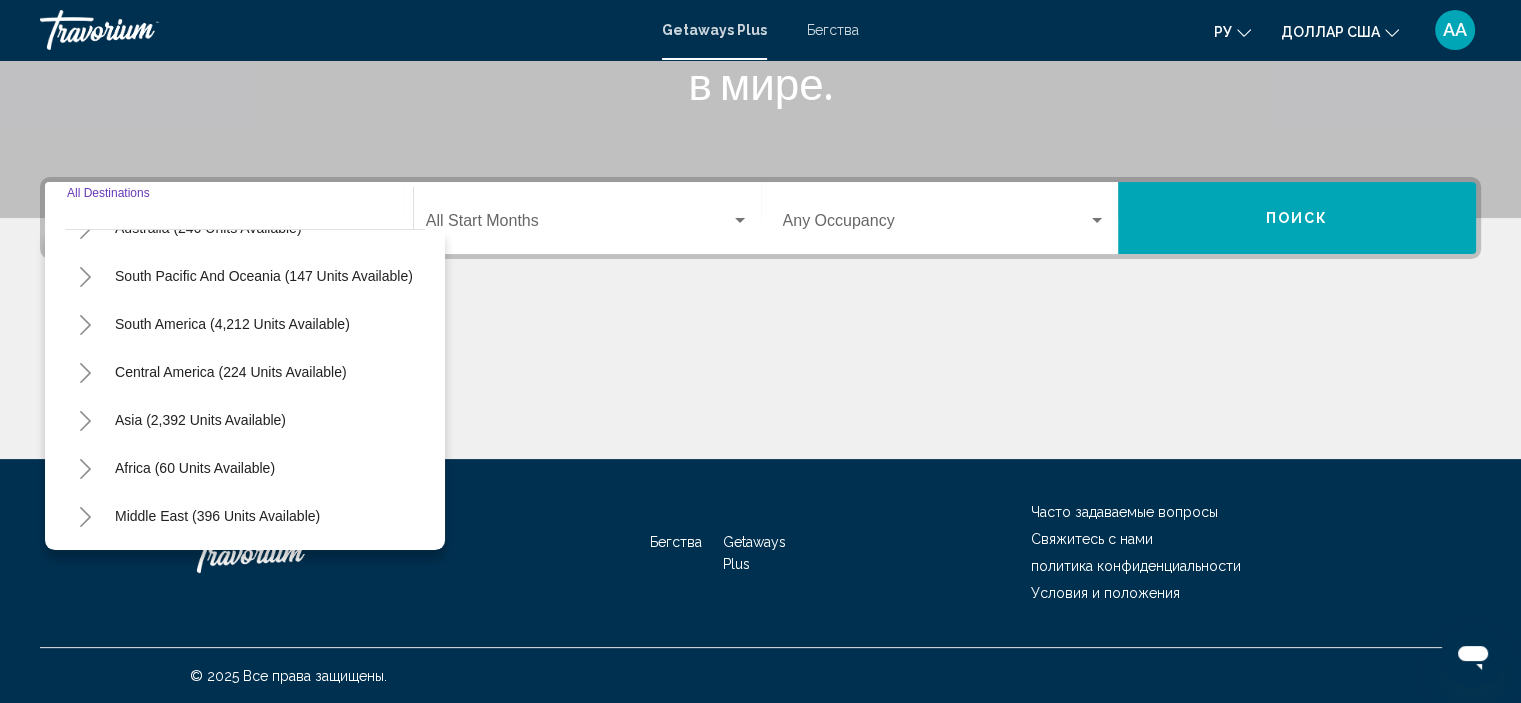 scroll, scrollTop: 339, scrollLeft: 0, axis: vertical 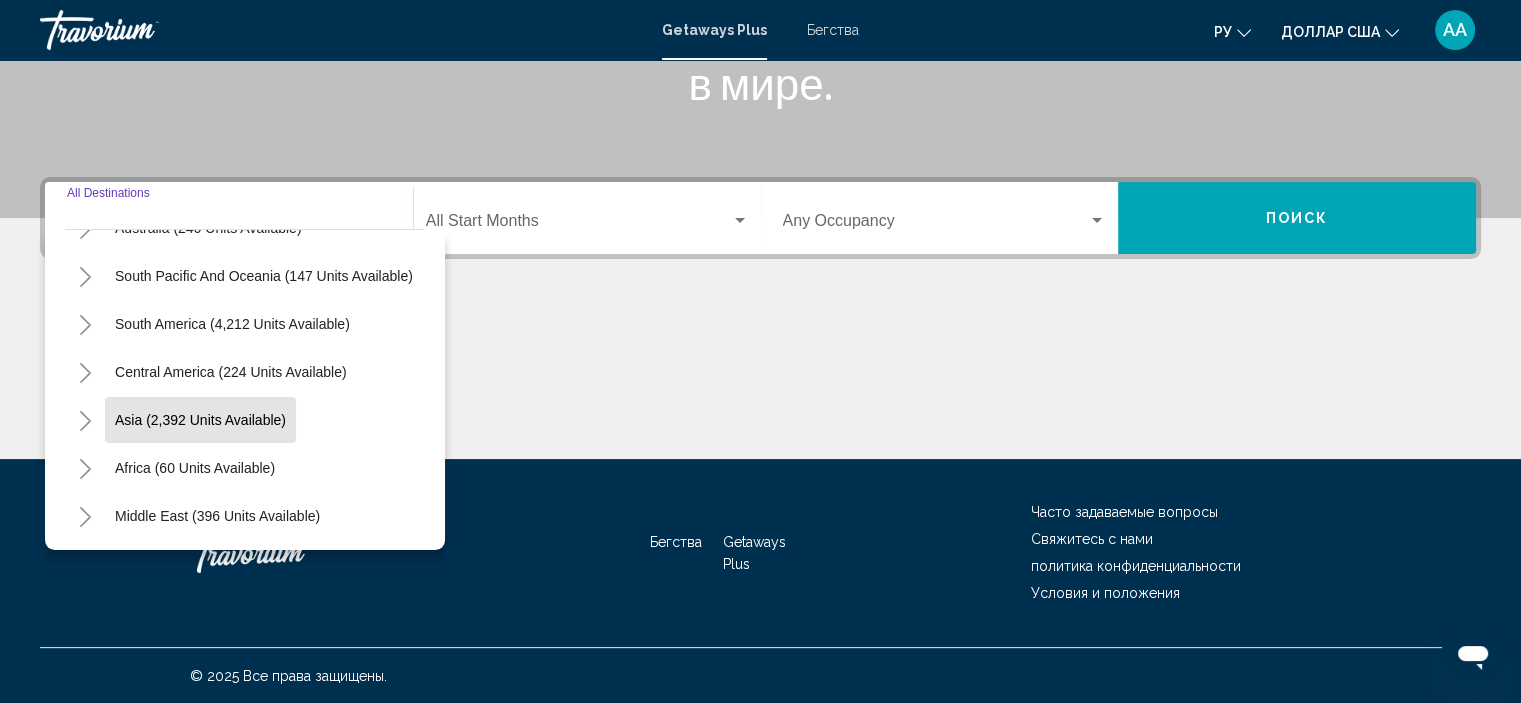 click on "Asia (2,392 units available)" at bounding box center (195, 468) 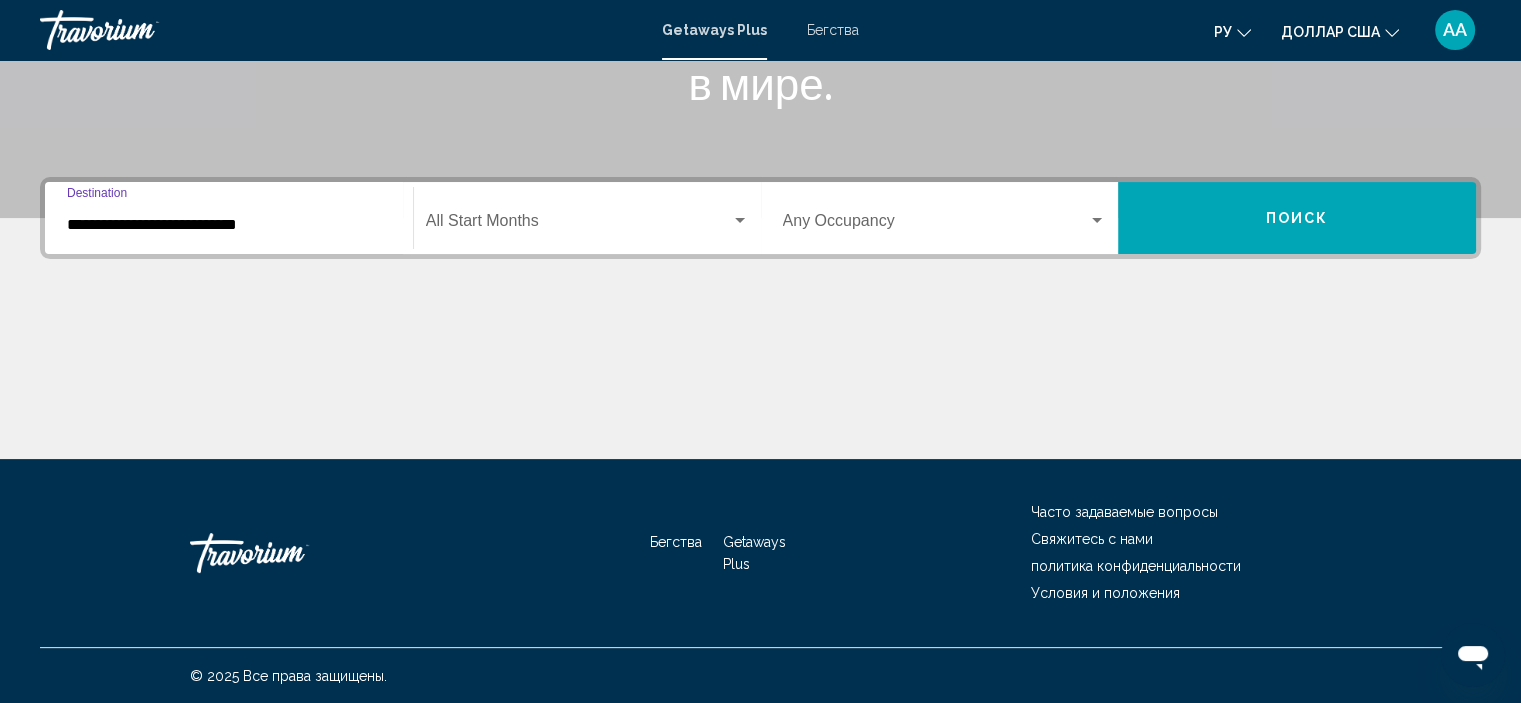 click on "**********" at bounding box center (229, 225) 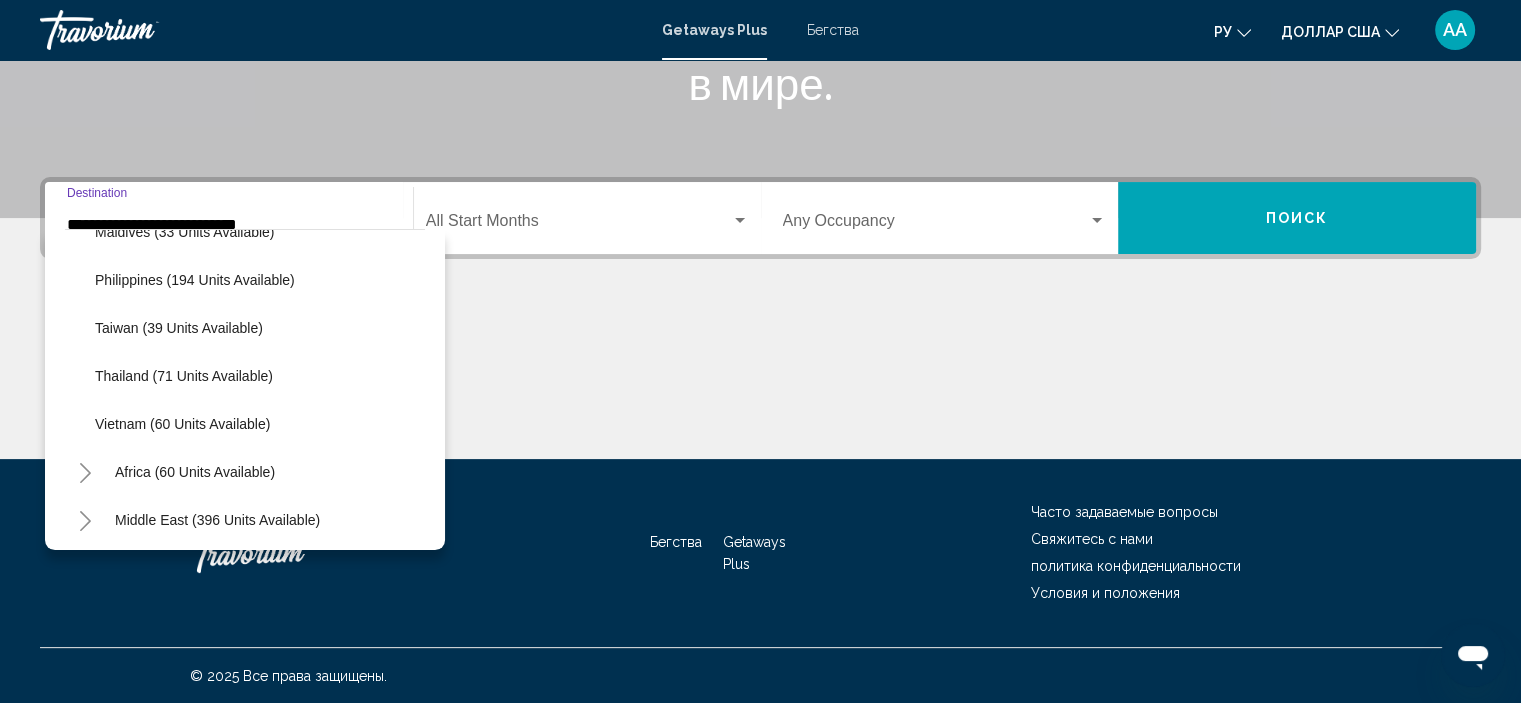 scroll, scrollTop: 819, scrollLeft: 0, axis: vertical 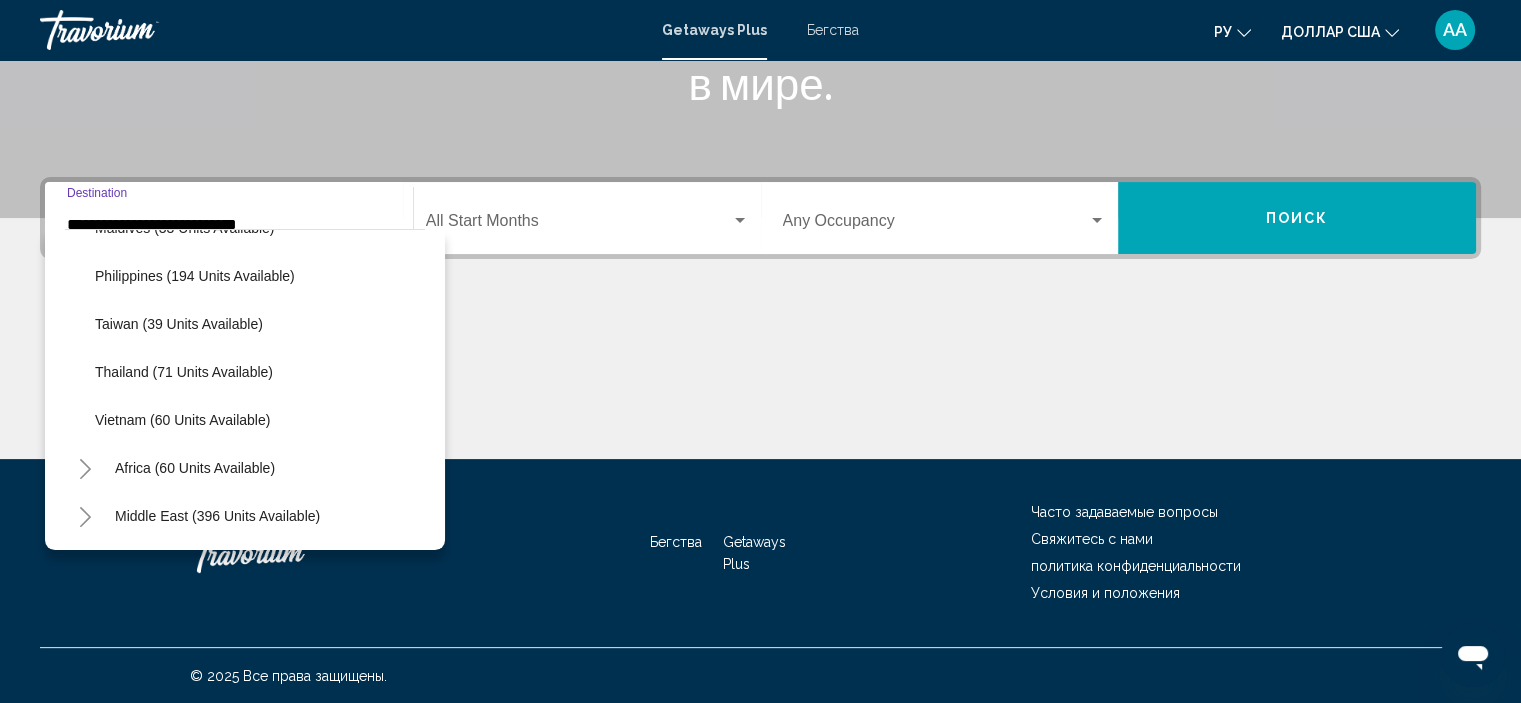 click on "Vietnam (60 units available)" 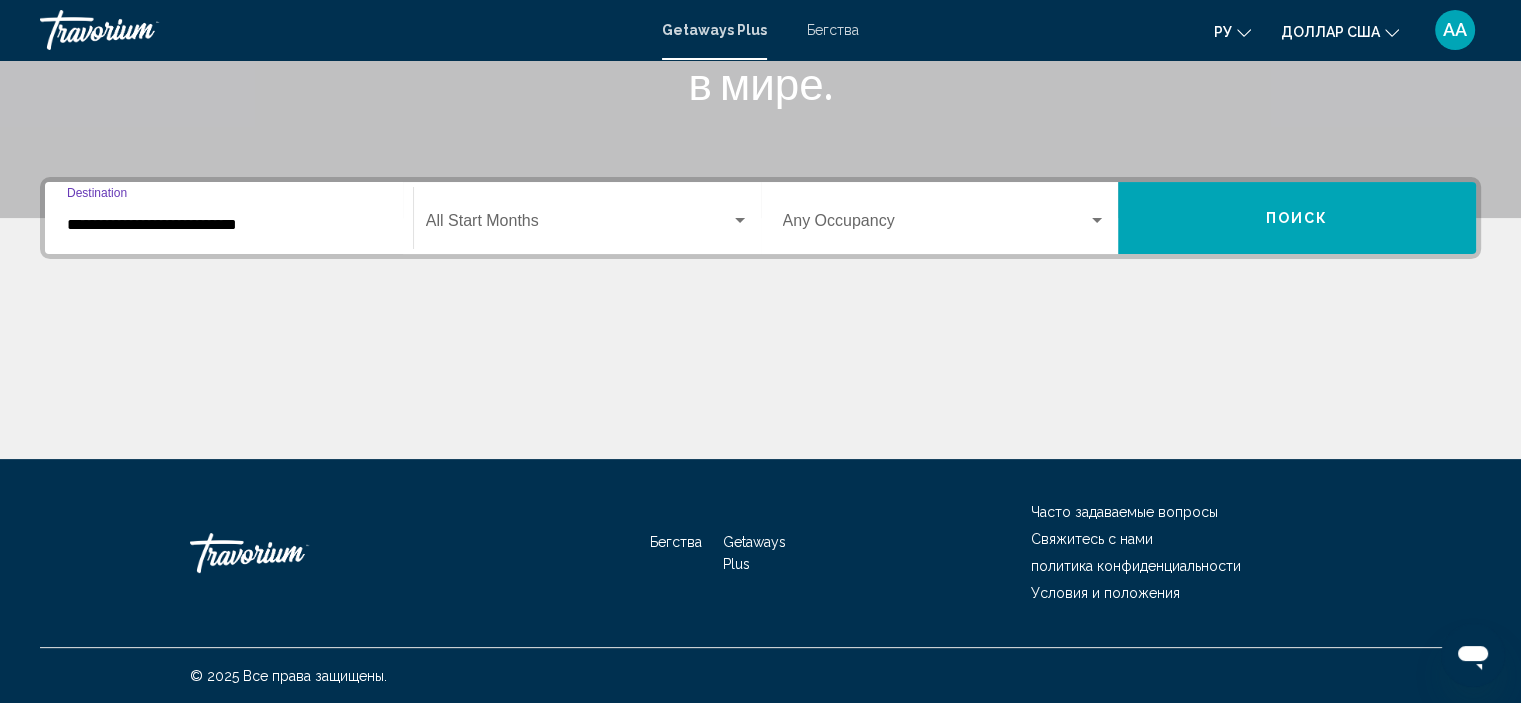 click at bounding box center (578, 225) 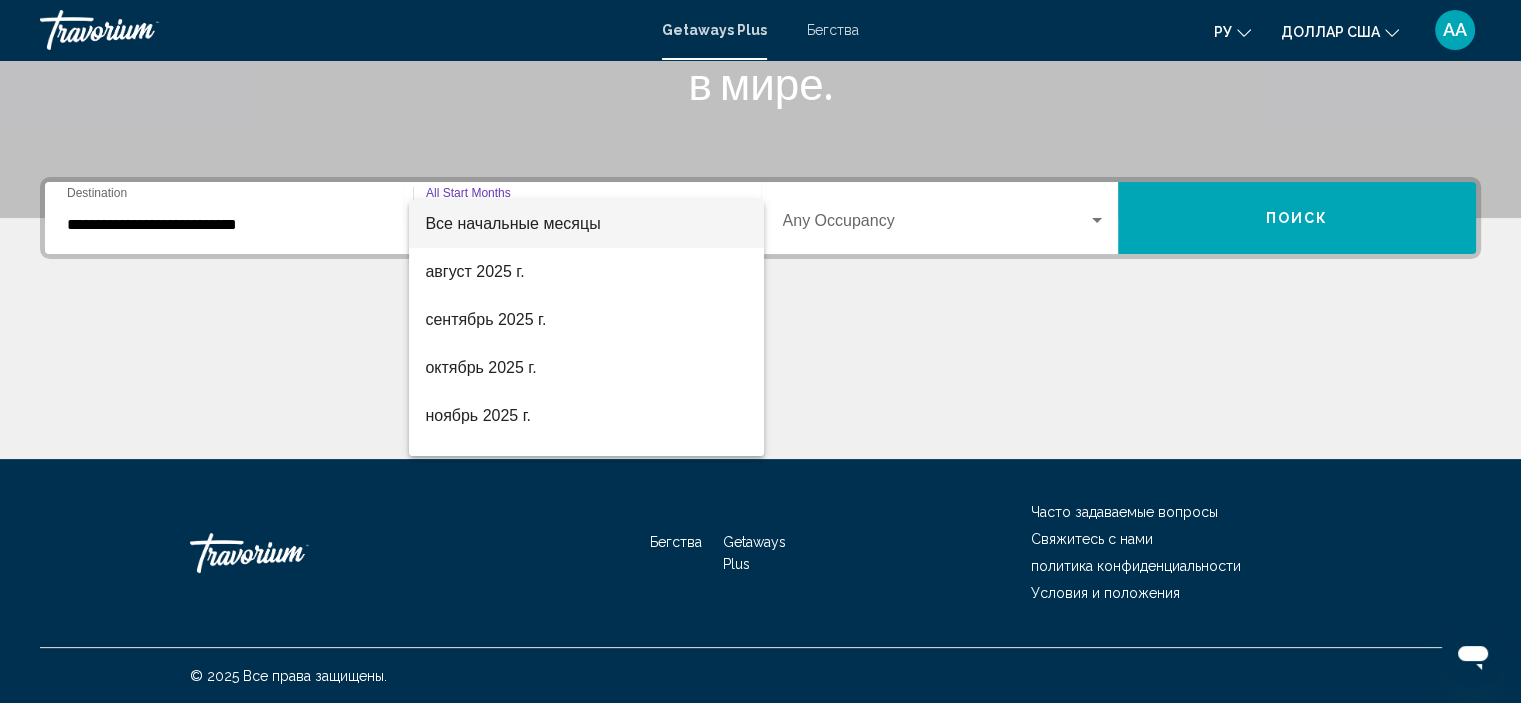 click at bounding box center [760, 351] 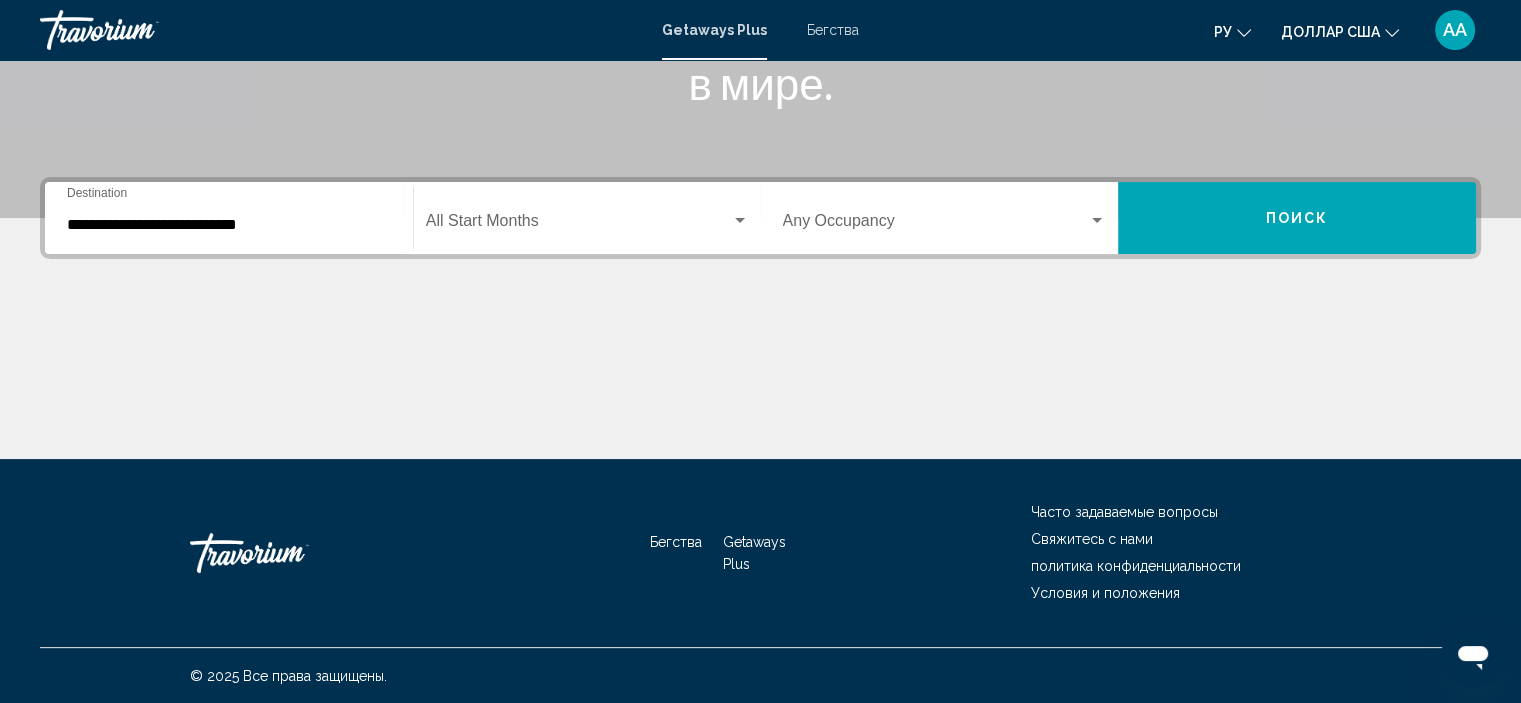 click at bounding box center (936, 225) 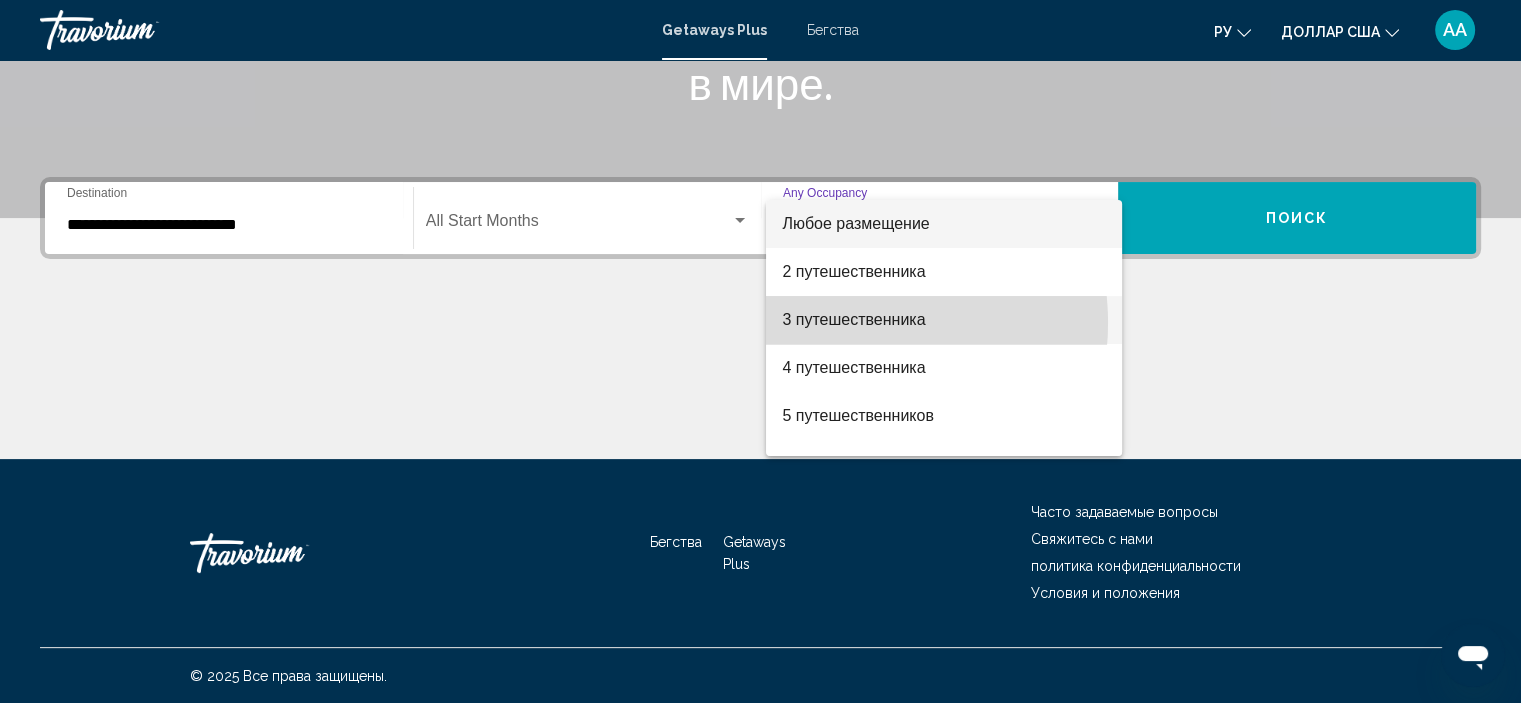 click on "3 путешественника" at bounding box center (853, 319) 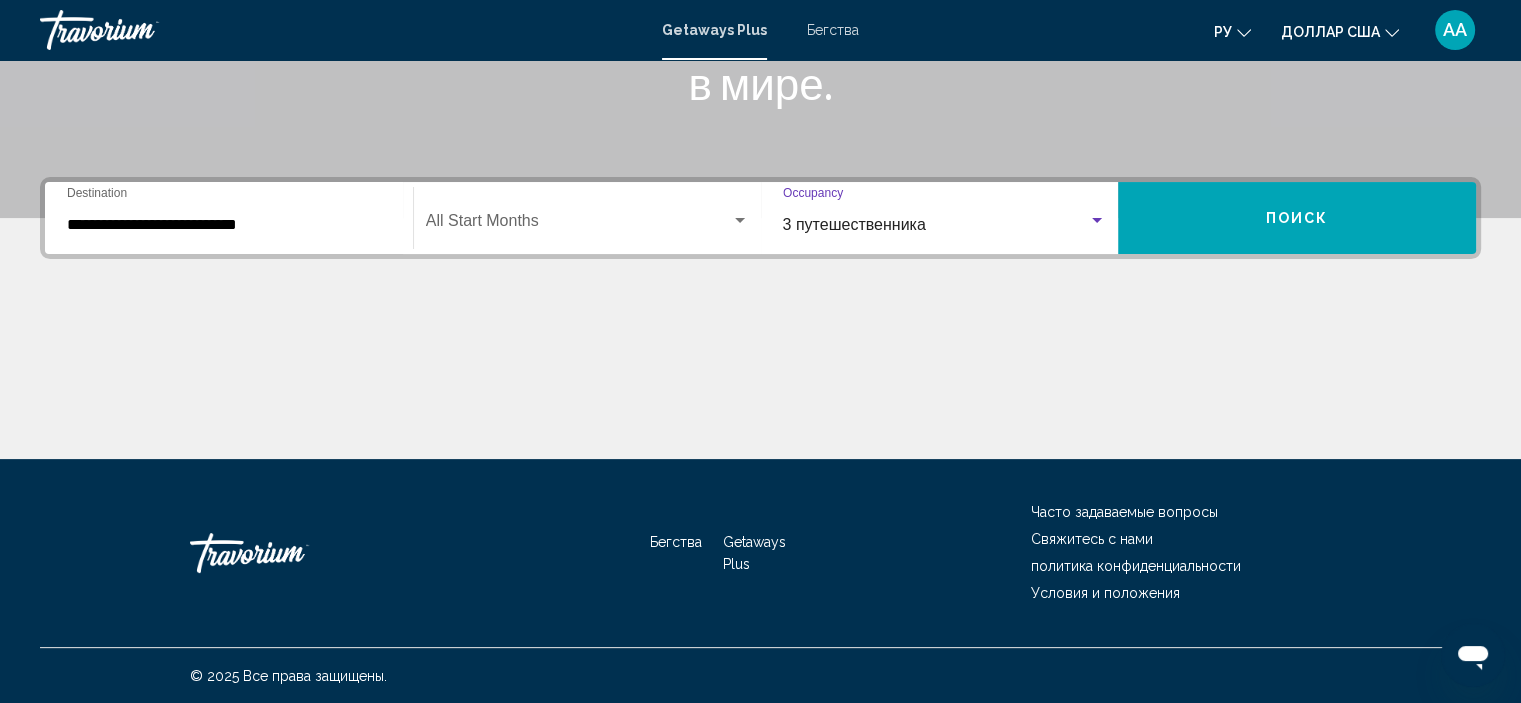 click on "Поиск" at bounding box center (1297, 219) 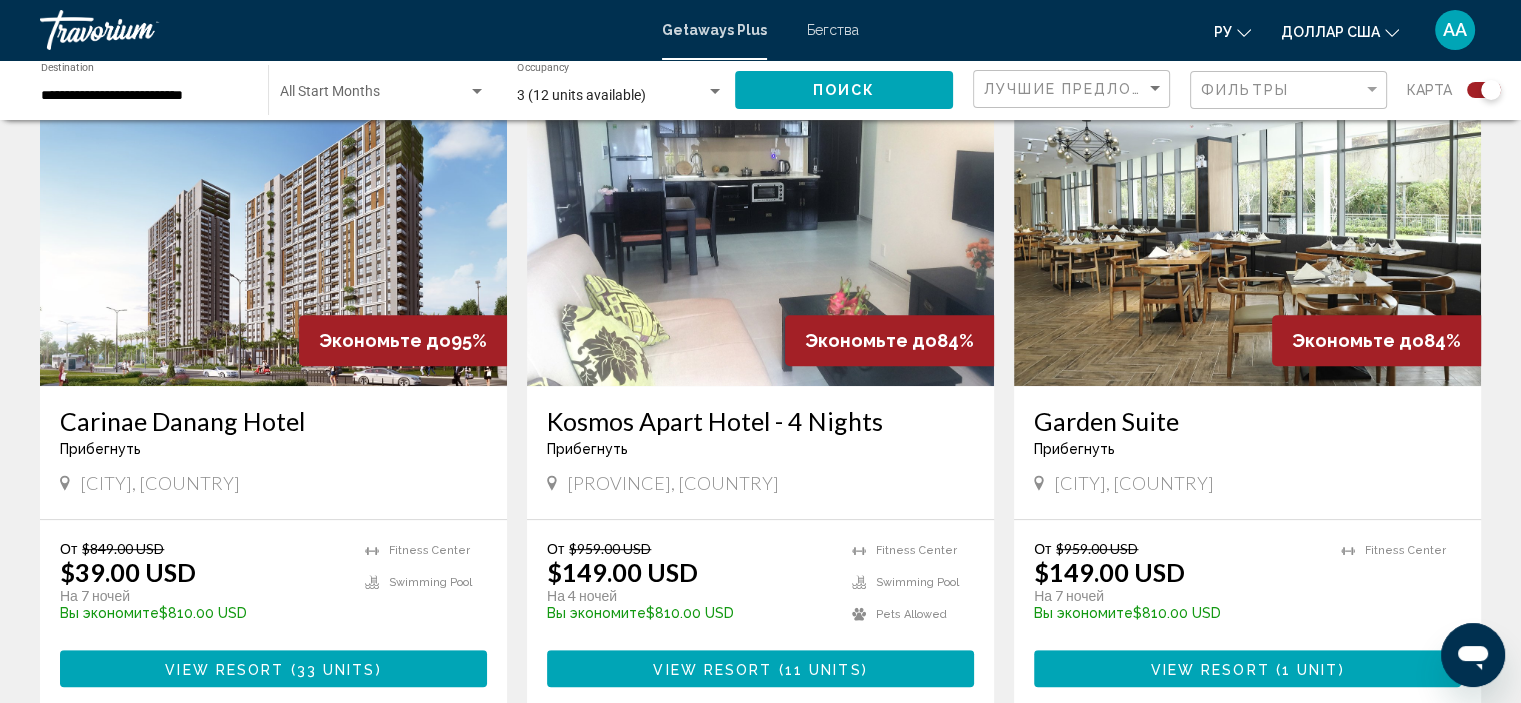 scroll, scrollTop: 800, scrollLeft: 0, axis: vertical 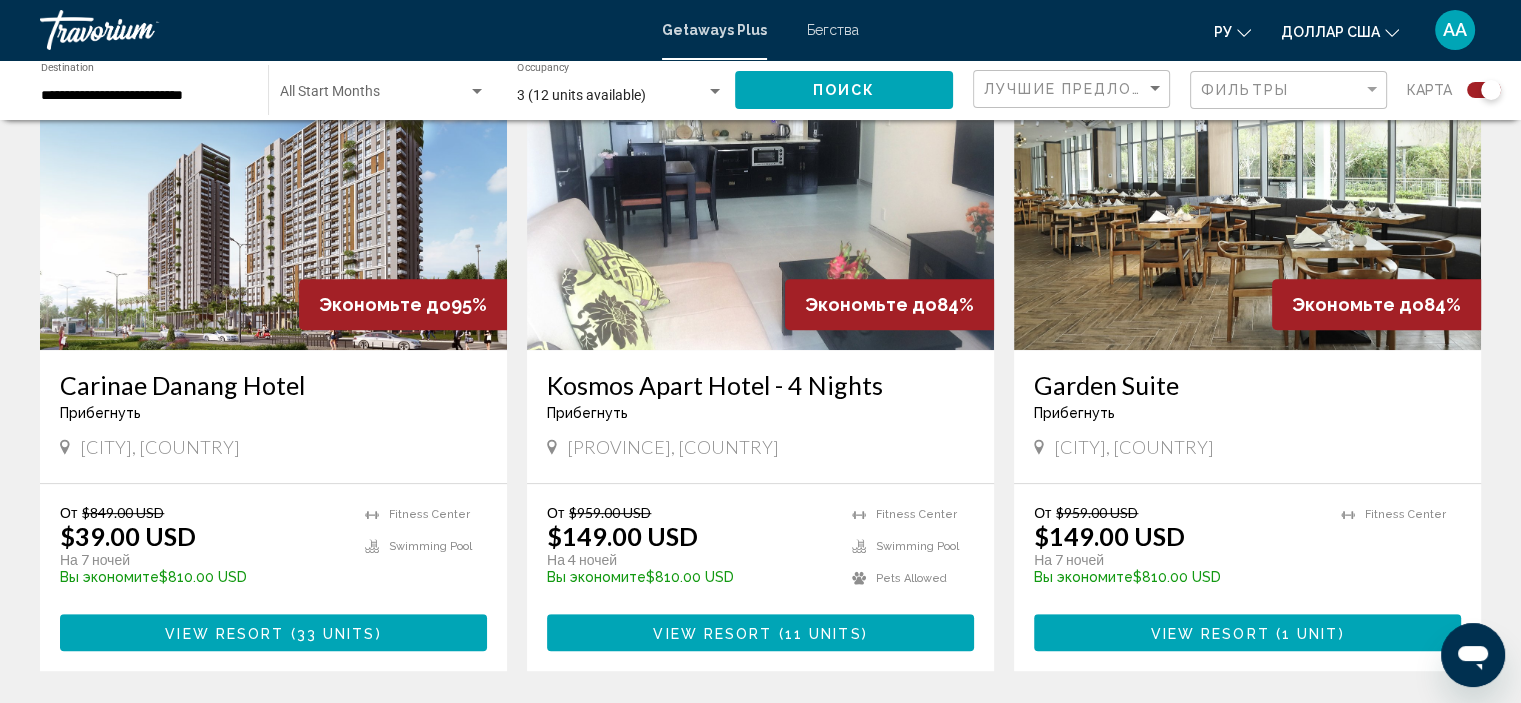 click at bounding box center [1247, 190] 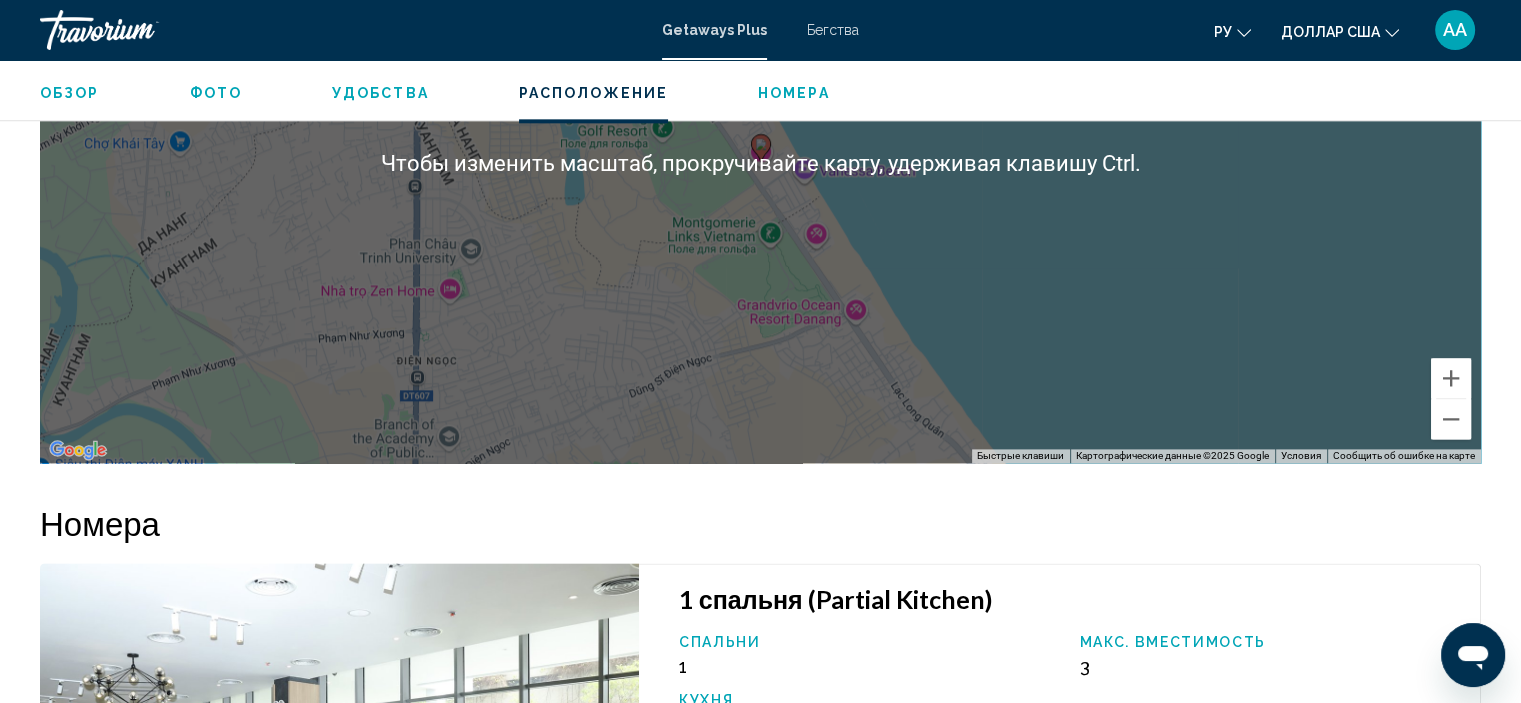 scroll, scrollTop: 2208, scrollLeft: 0, axis: vertical 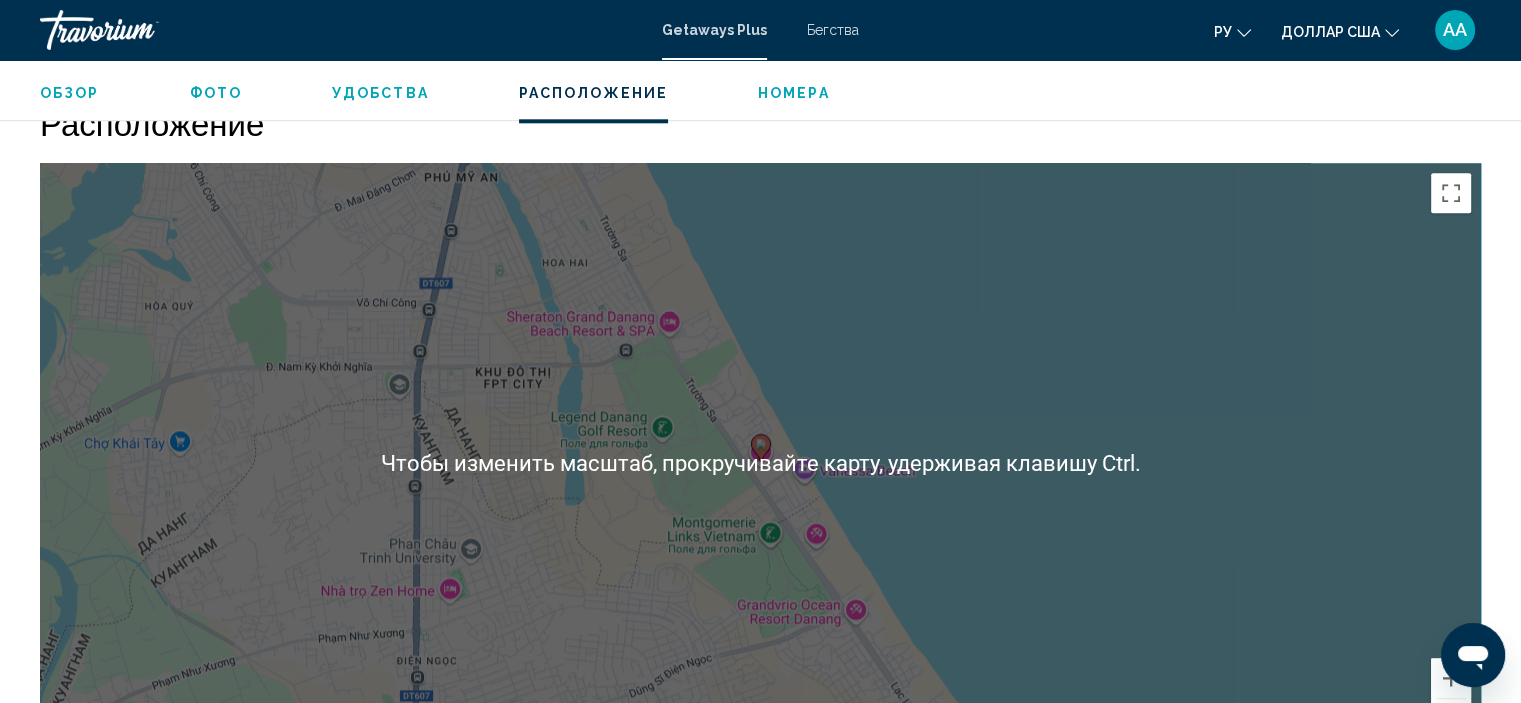 click on "Расположение" at bounding box center (760, 123) 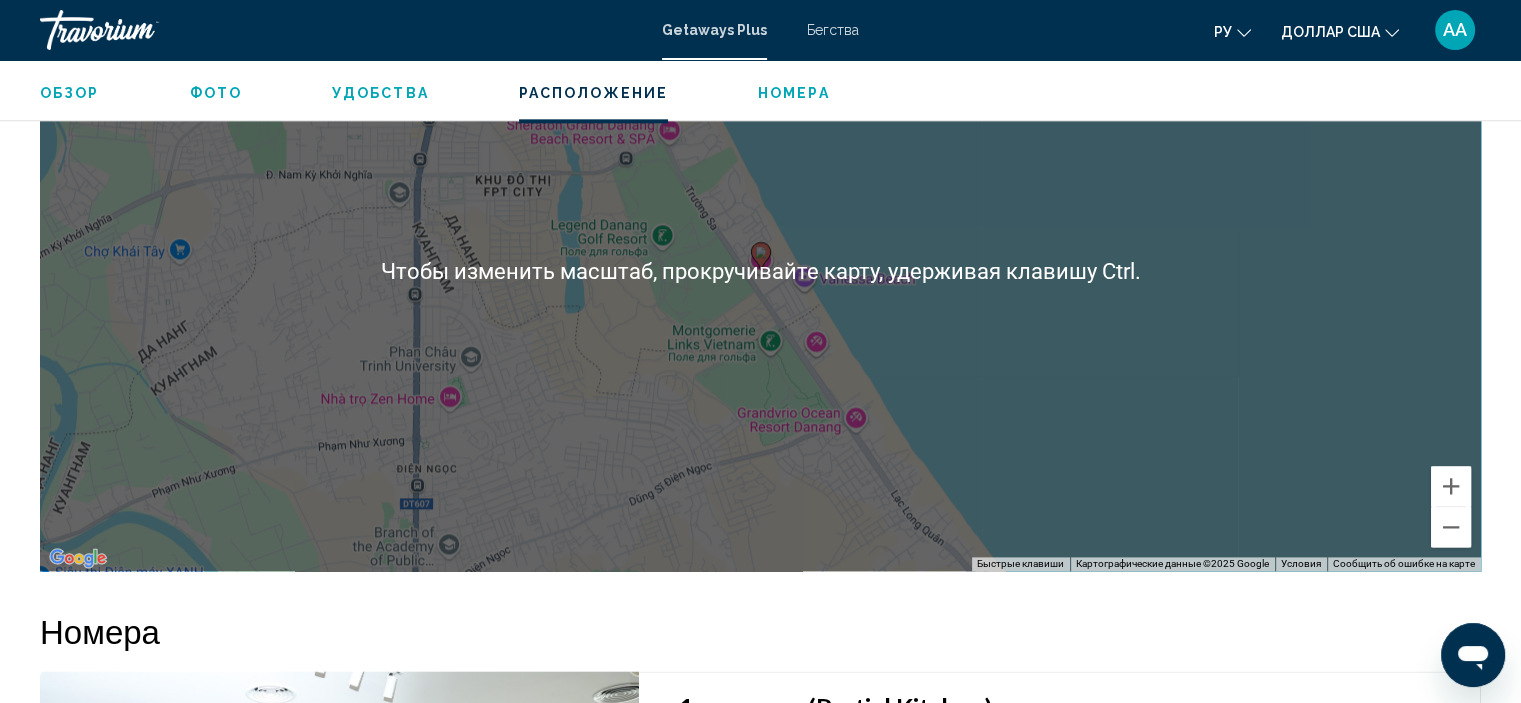 scroll, scrollTop: 2408, scrollLeft: 0, axis: vertical 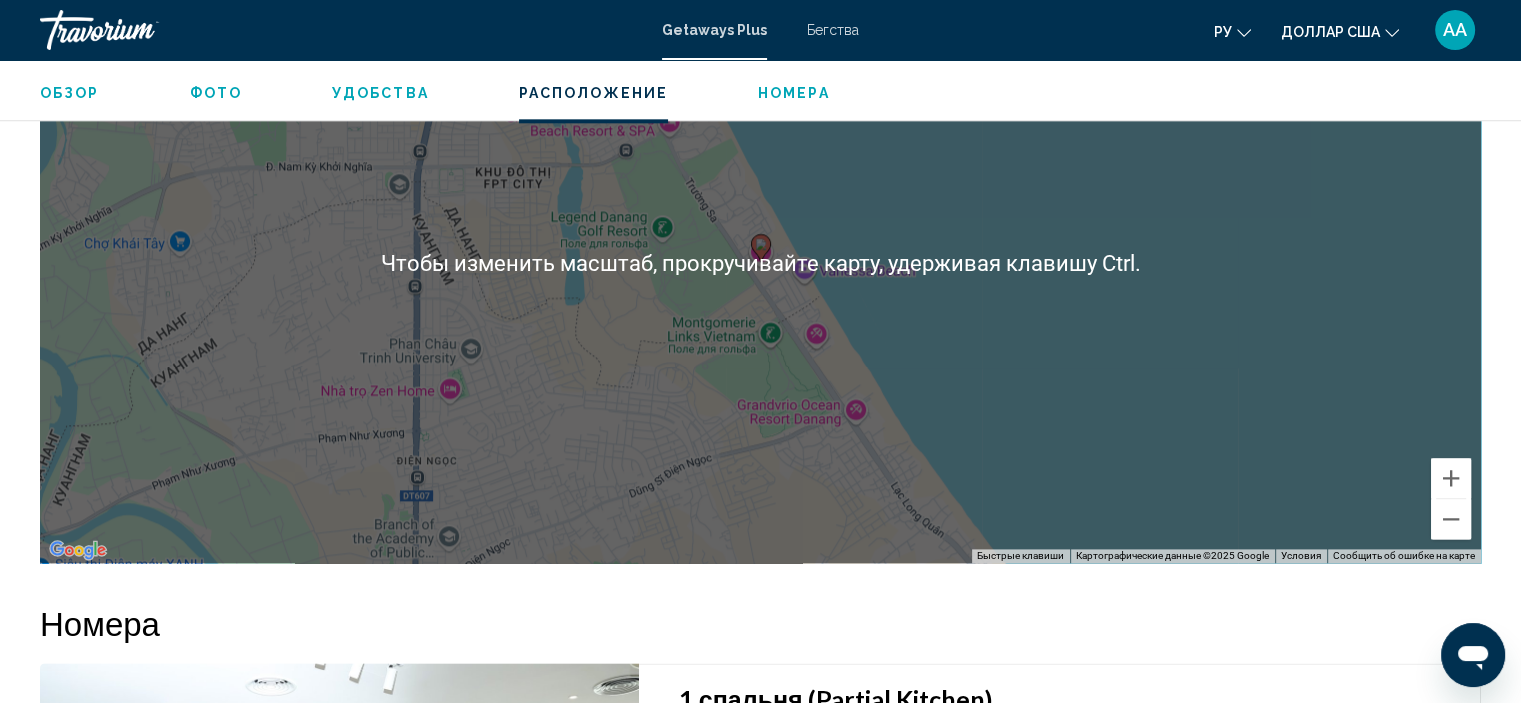 click on "Чтобы активировать перетаскивание с помощью клавиатуры, нажмите Alt + Ввод. После этого перемещайте маркер, используя клавиши со стрелками. Чтобы завершить перетаскивание, нажмите клавишу Ввод. Чтобы отменить действие, нажмите клавишу Esc." at bounding box center (760, 263) 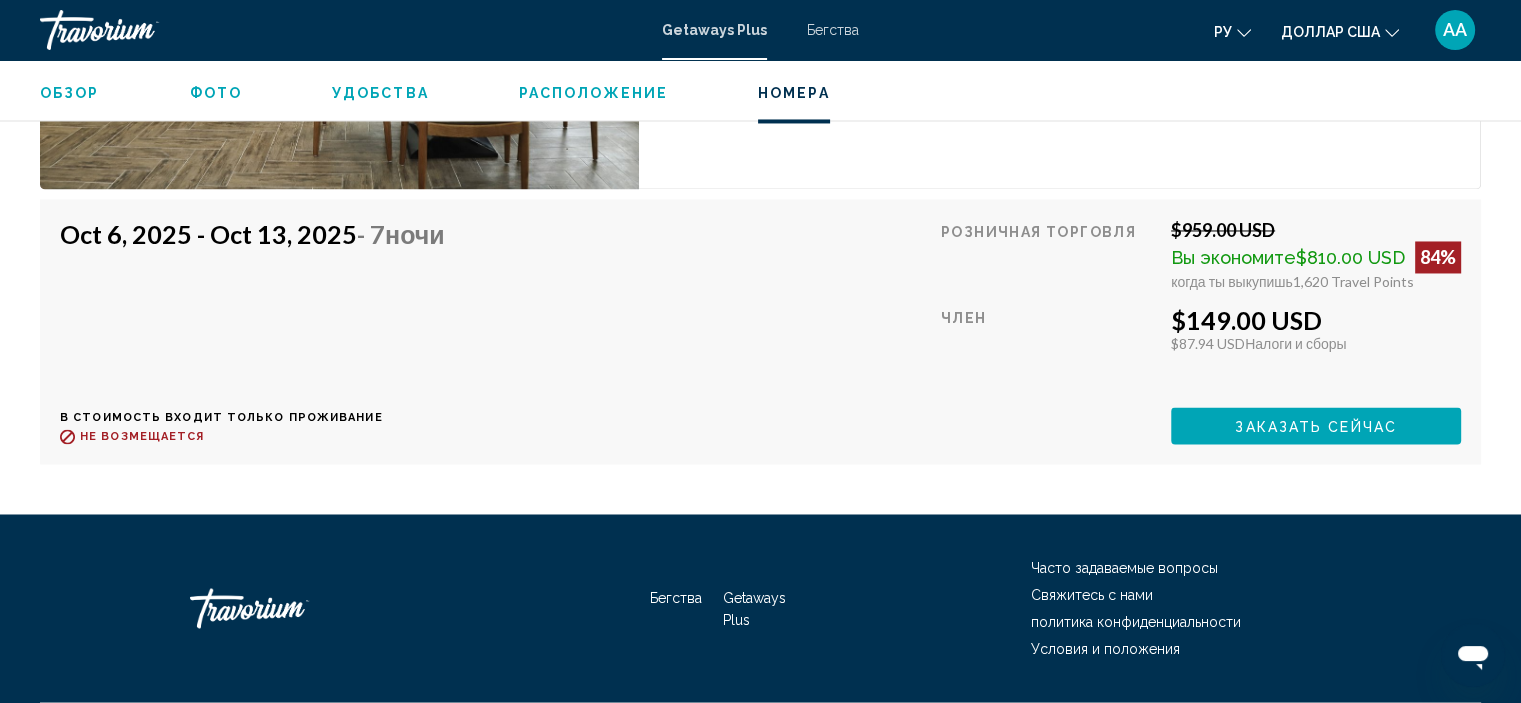 scroll, scrollTop: 3392, scrollLeft: 0, axis: vertical 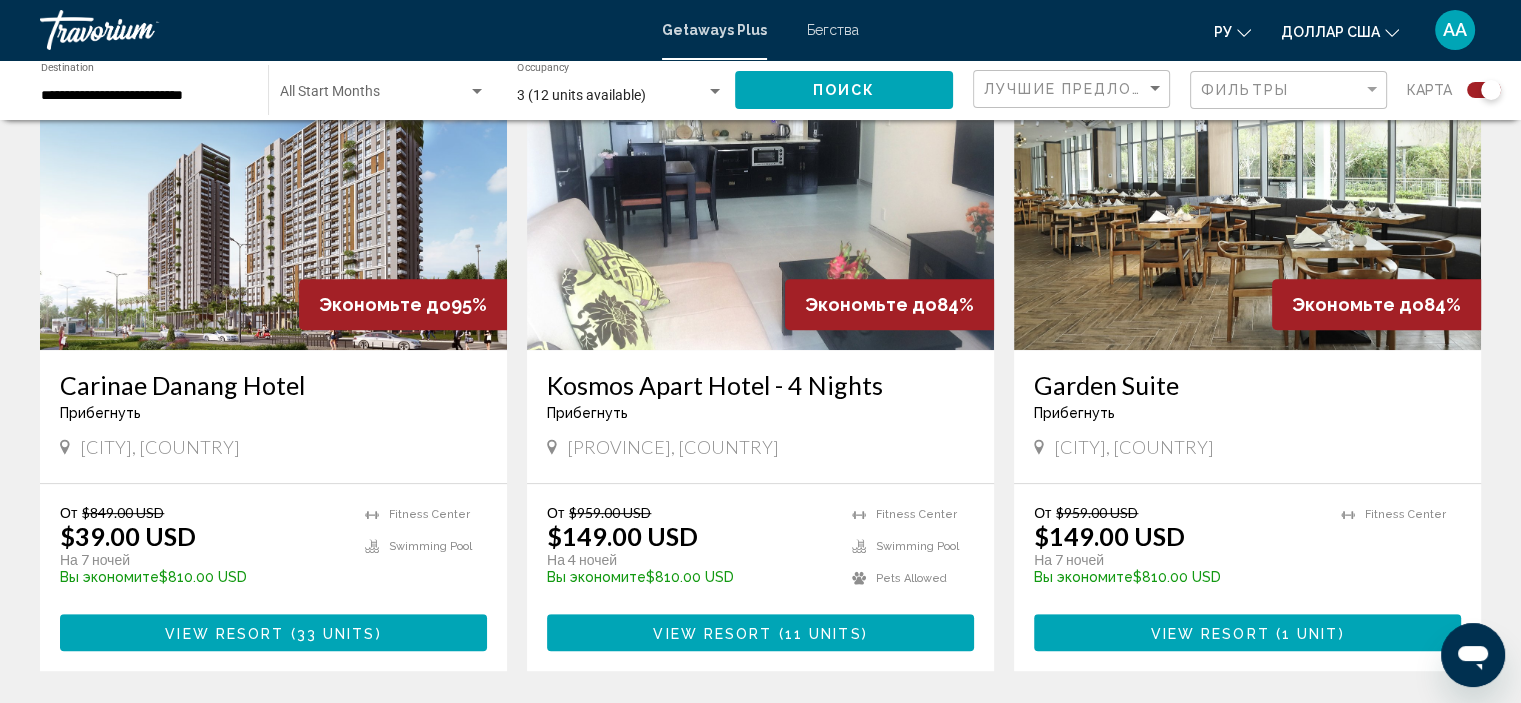 click at bounding box center [273, 190] 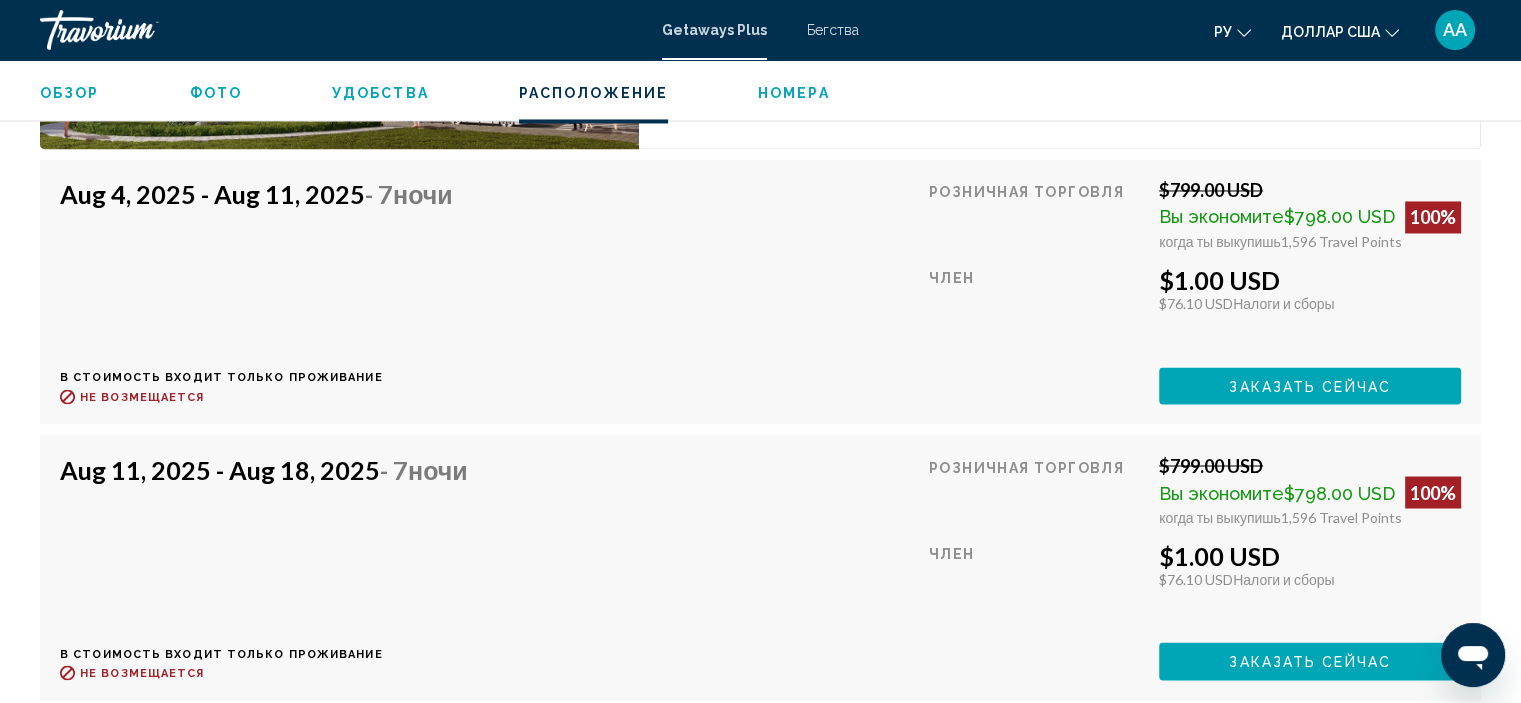 scroll, scrollTop: 3708, scrollLeft: 0, axis: vertical 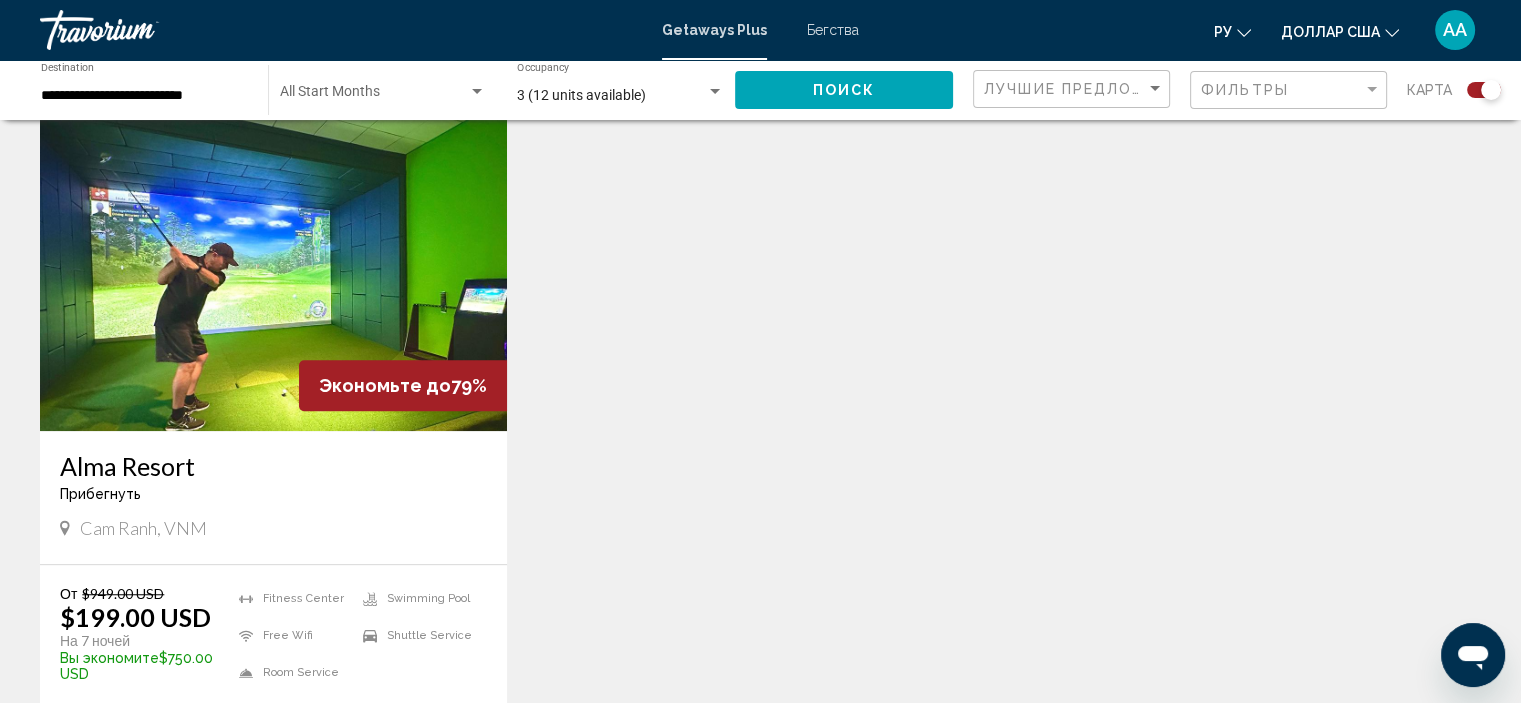 click at bounding box center (273, 271) 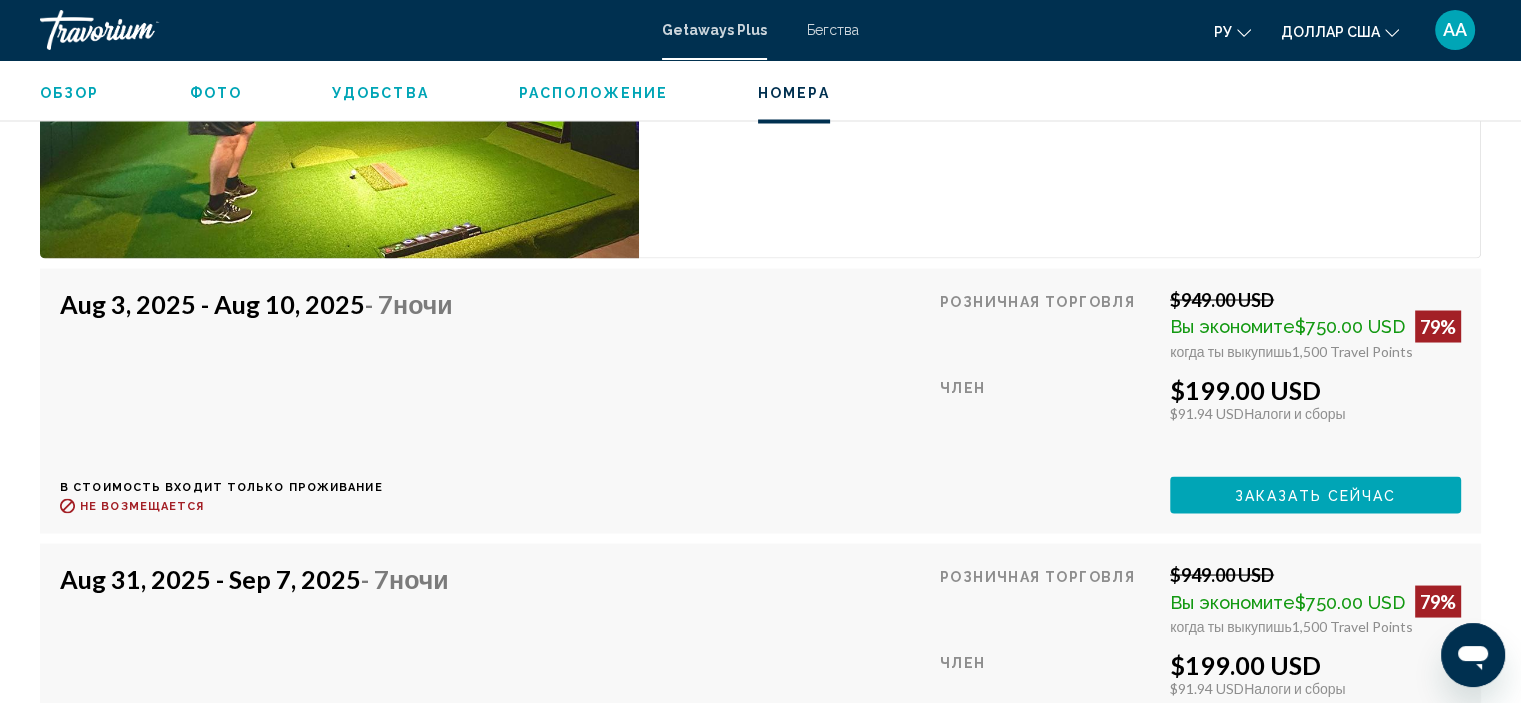 scroll, scrollTop: 3708, scrollLeft: 0, axis: vertical 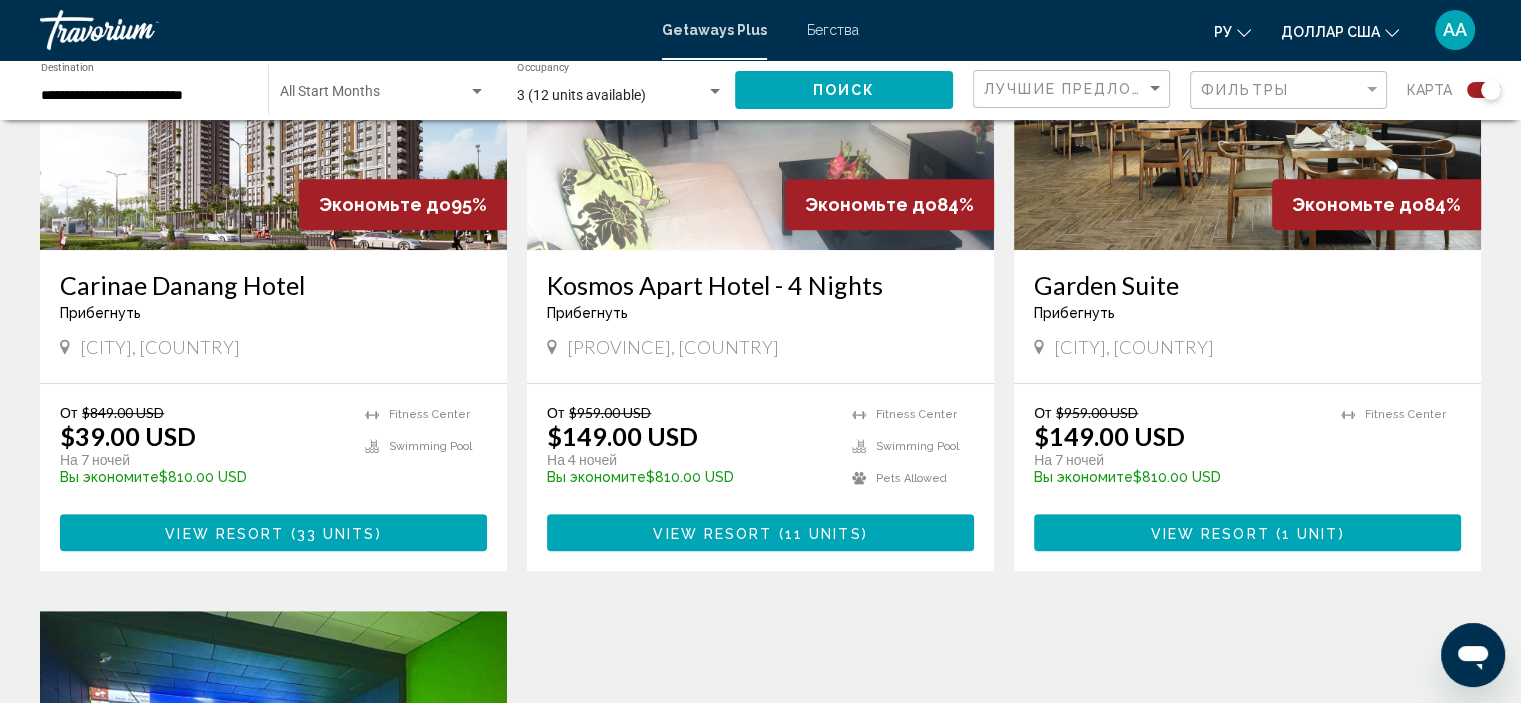 click at bounding box center [273, 90] 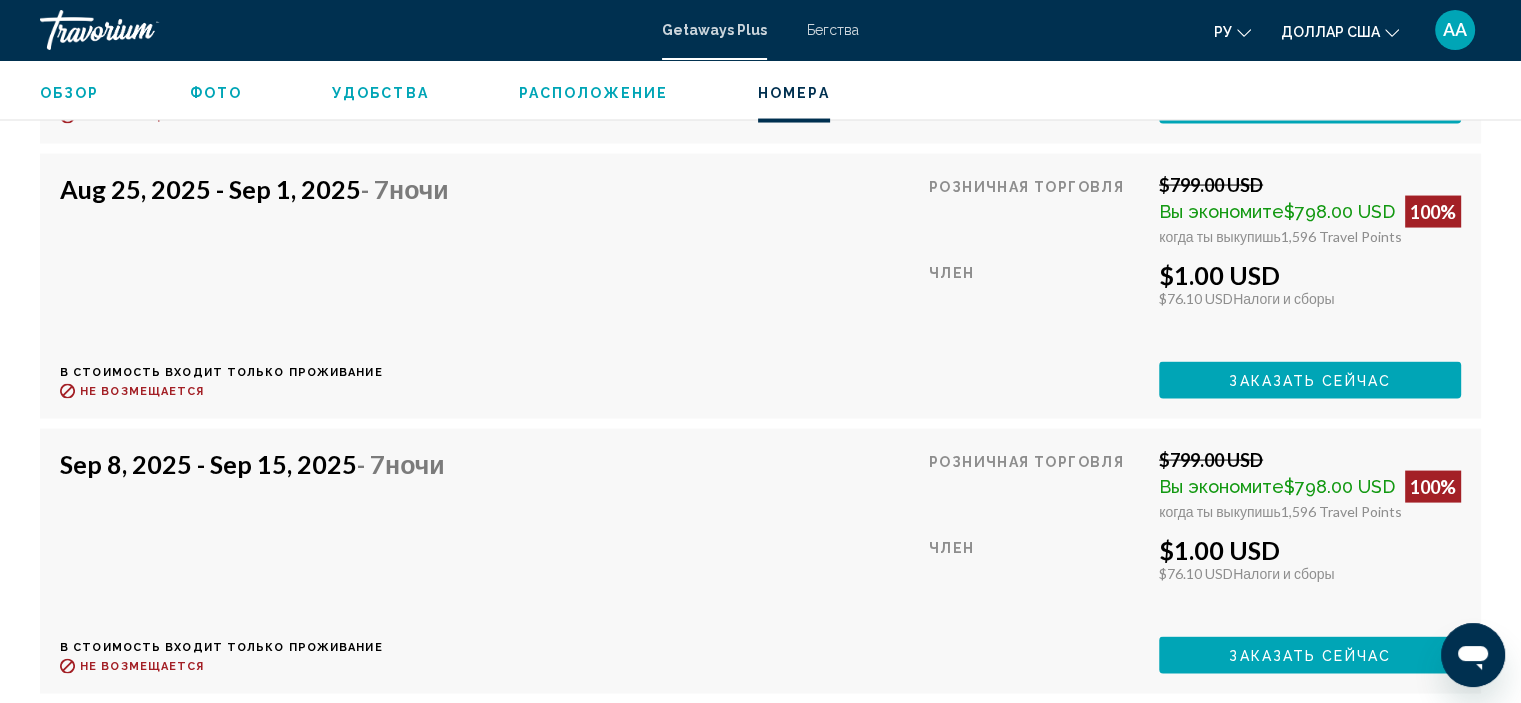 scroll, scrollTop: 3931, scrollLeft: 0, axis: vertical 